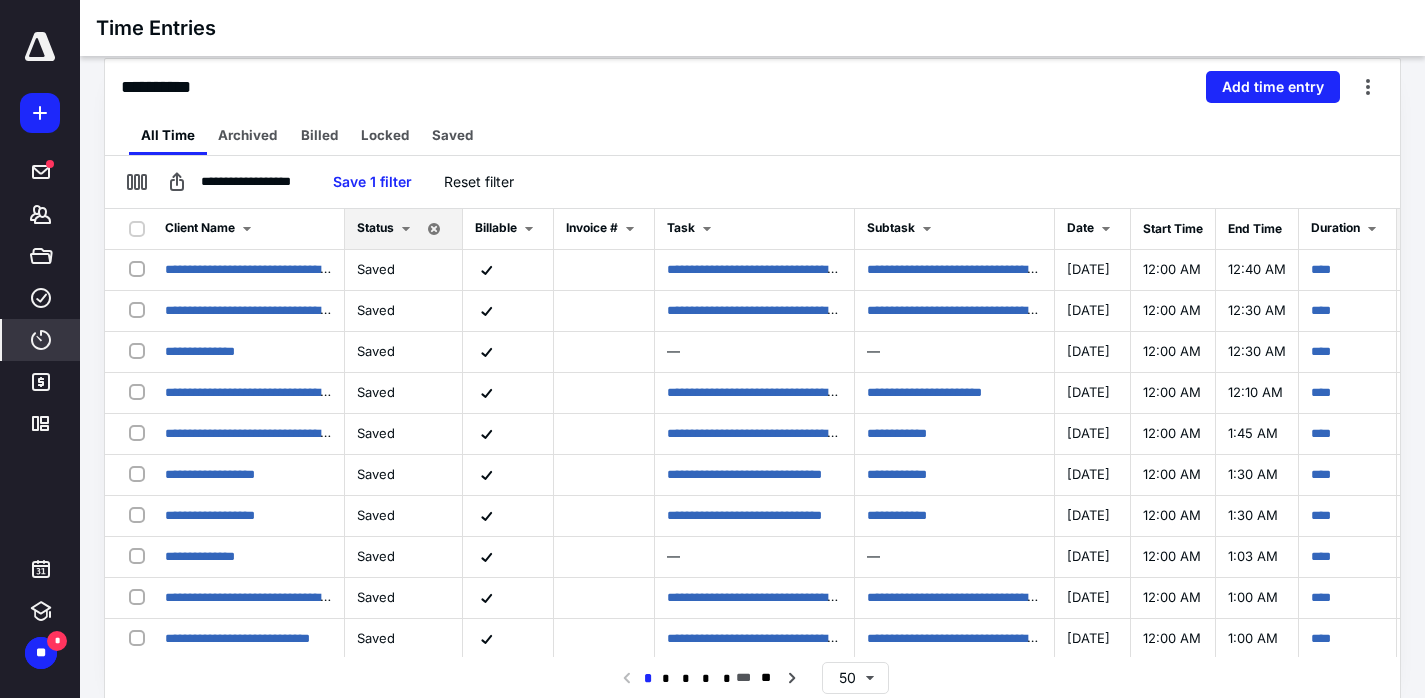 scroll, scrollTop: 0, scrollLeft: 0, axis: both 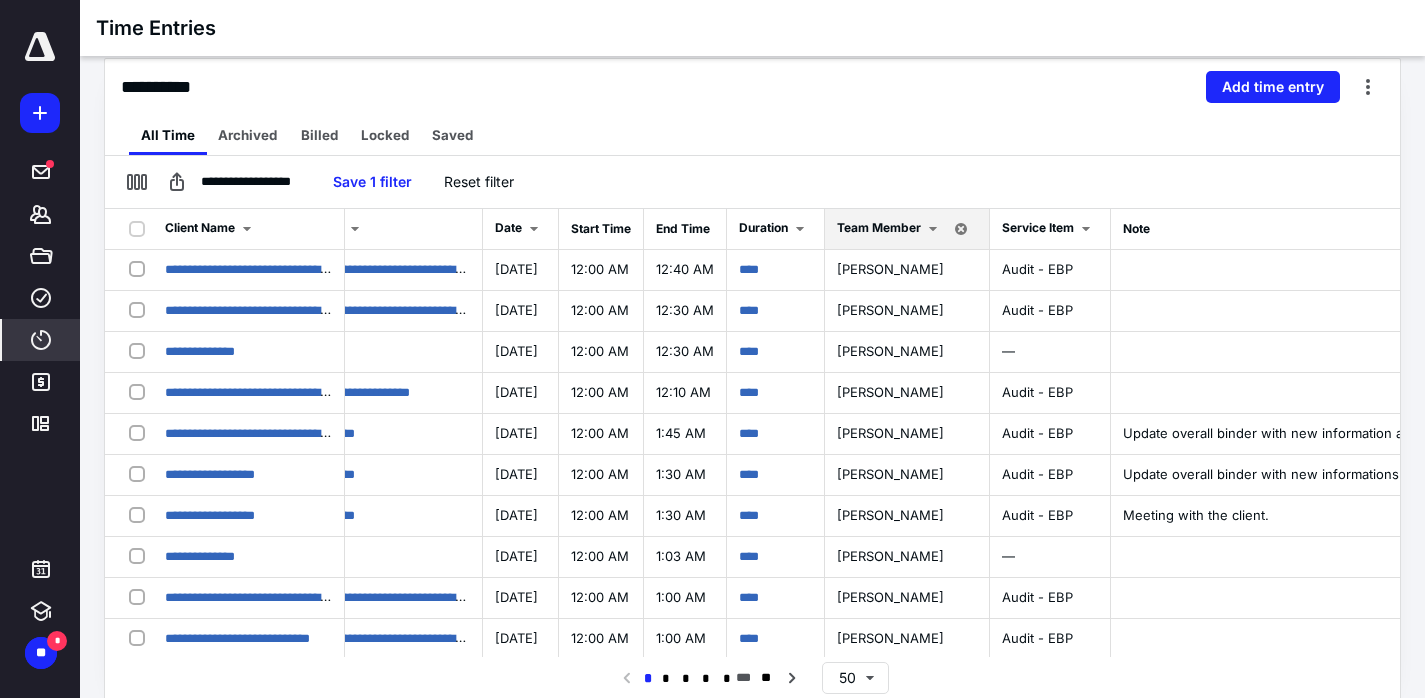 click on "**********" at bounding box center [752, 182] 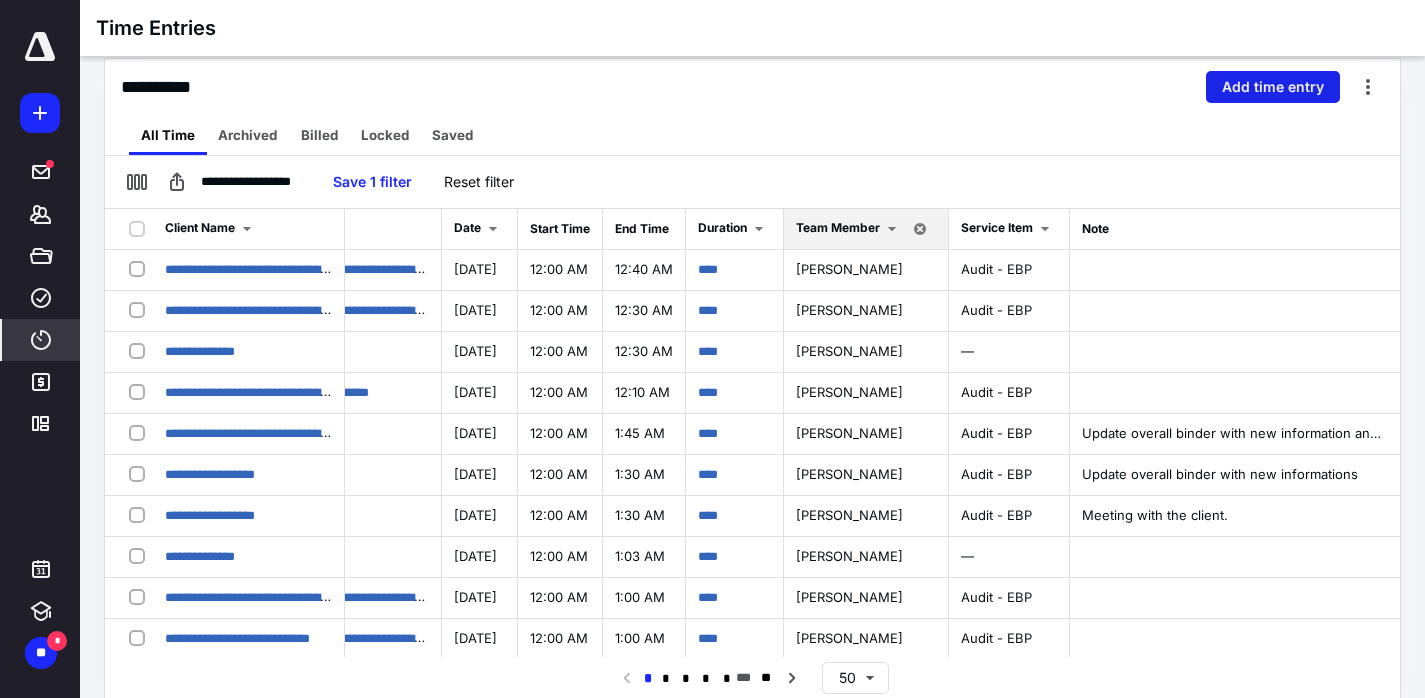 click on "Add time entry" at bounding box center (1273, 87) 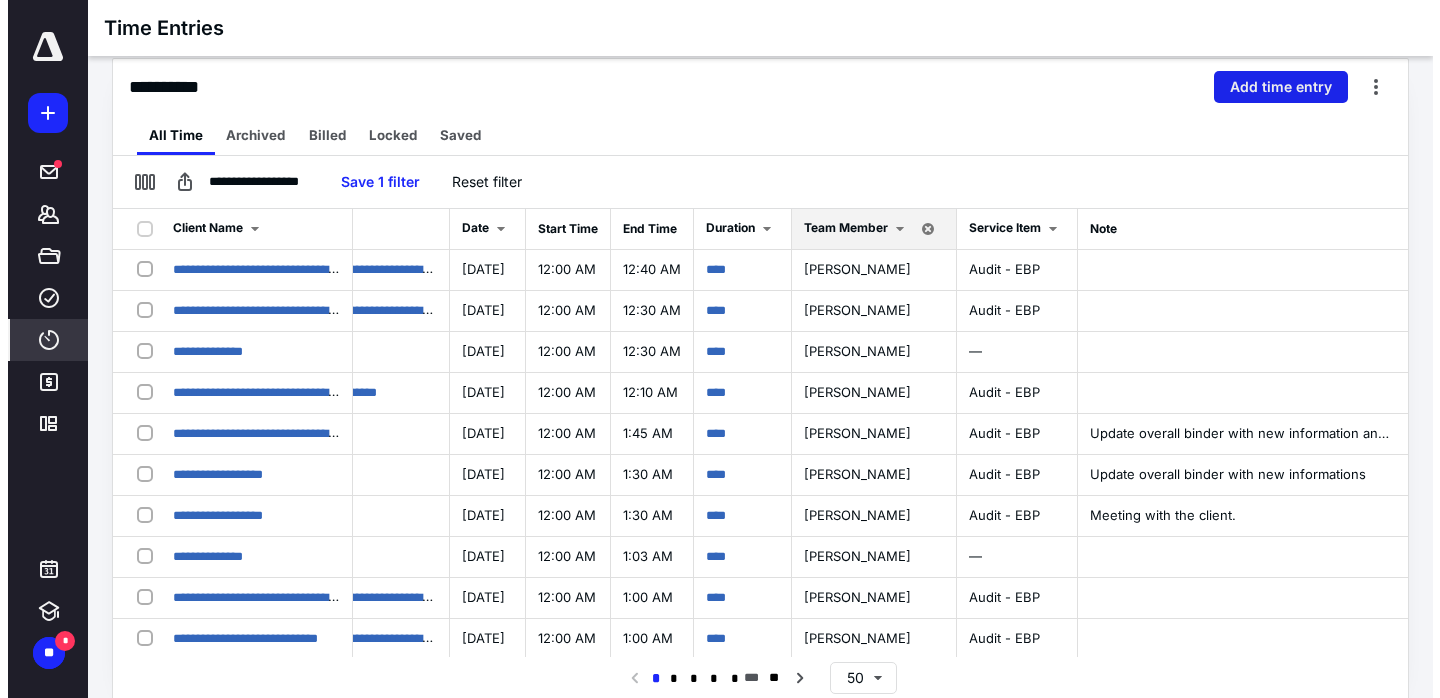 scroll, scrollTop: 0, scrollLeft: 633, axis: horizontal 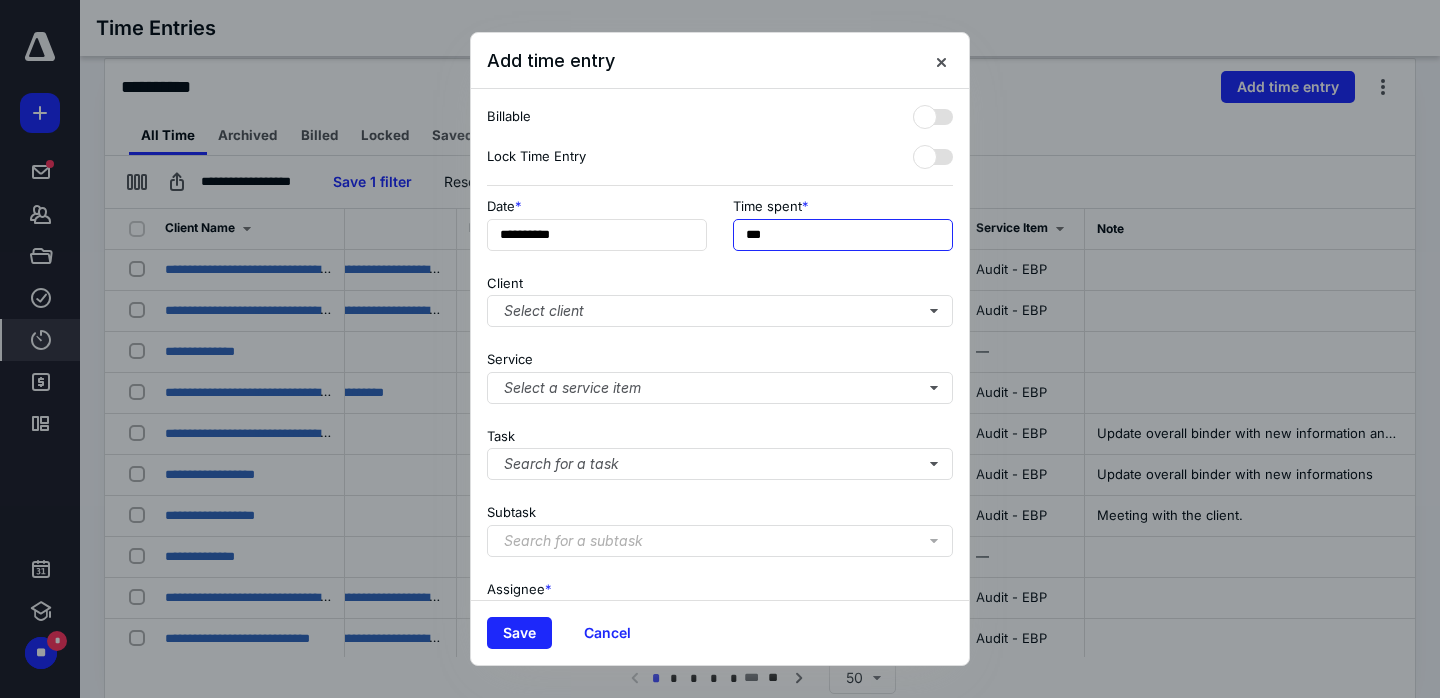 drag, startPoint x: 781, startPoint y: 234, endPoint x: 737, endPoint y: 227, distance: 44.553337 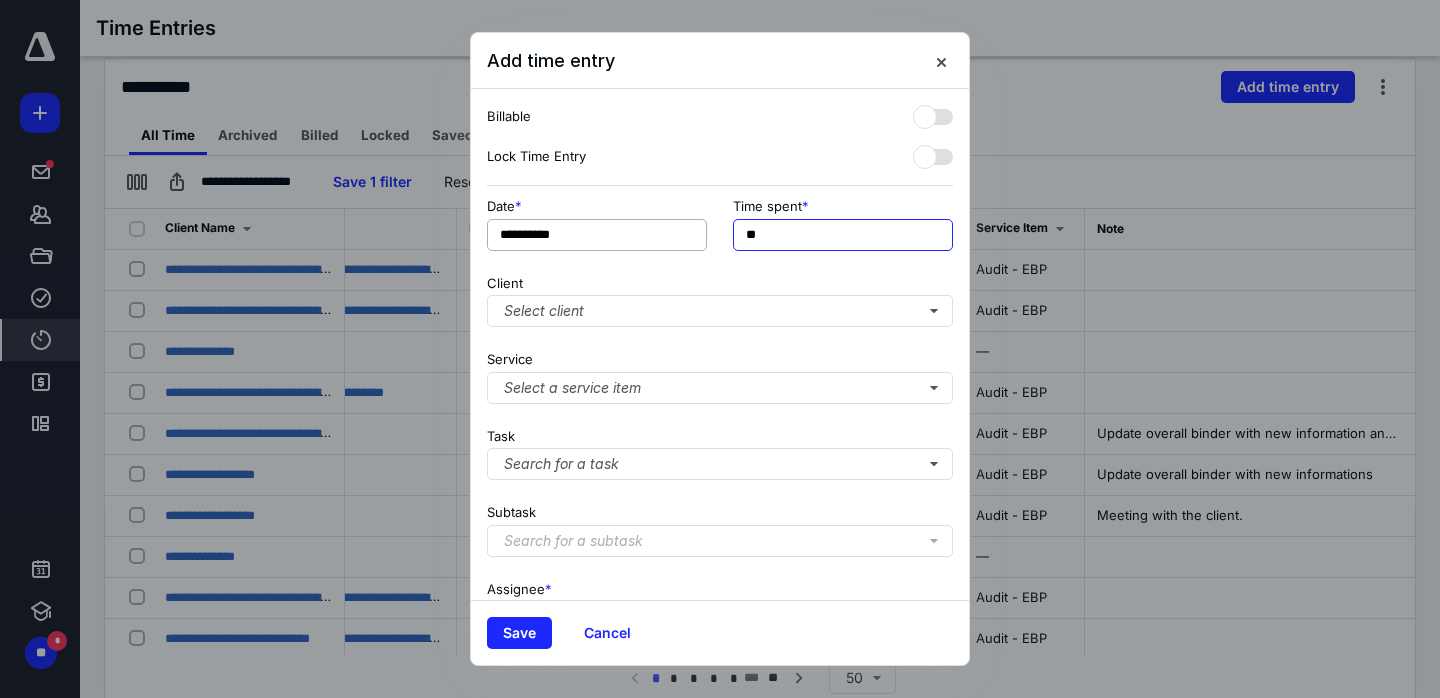 type on "**" 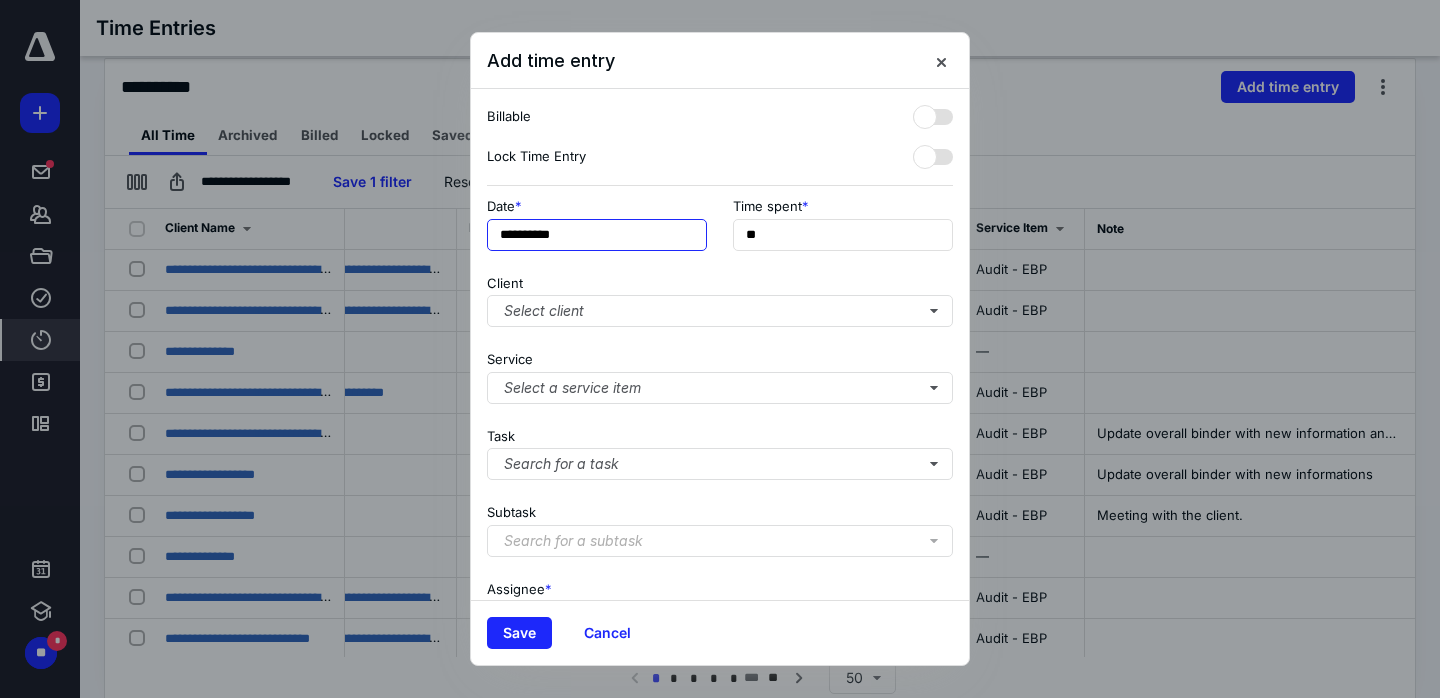 click on "**********" at bounding box center (597, 235) 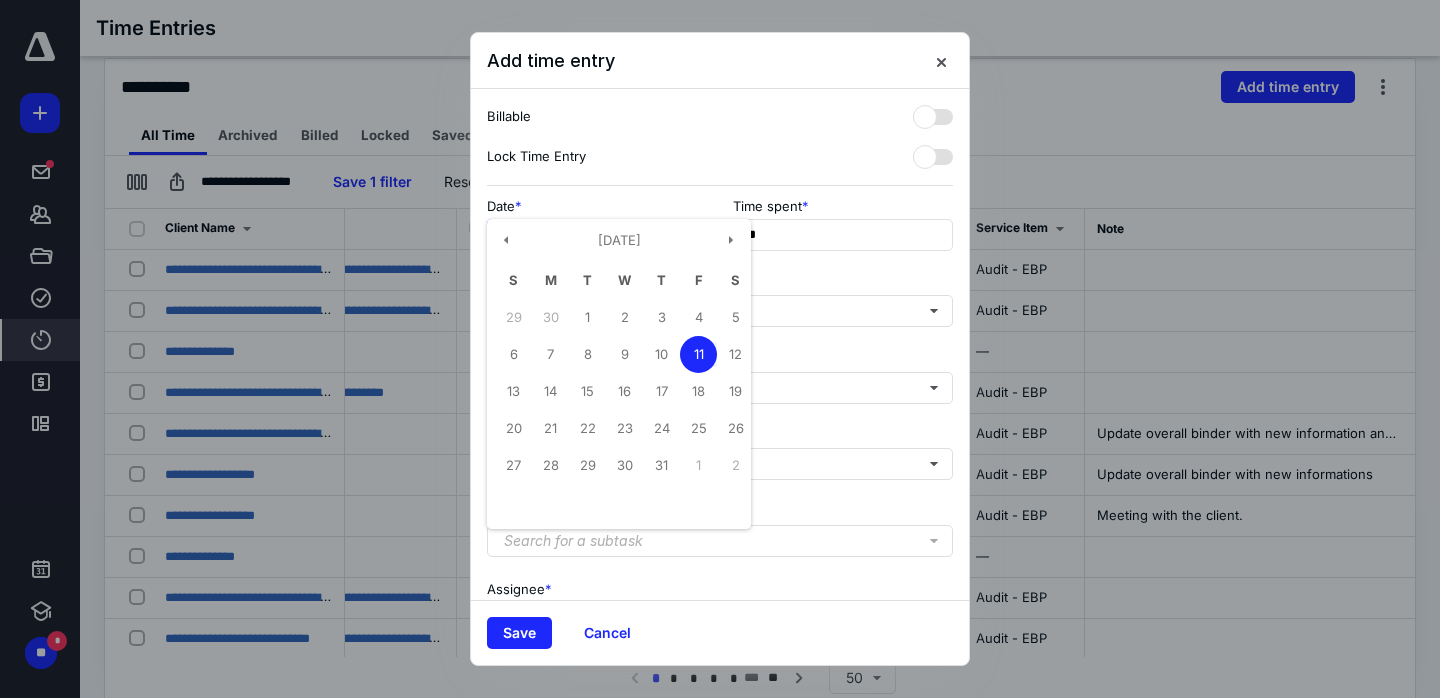 click on "11" at bounding box center [698, 354] 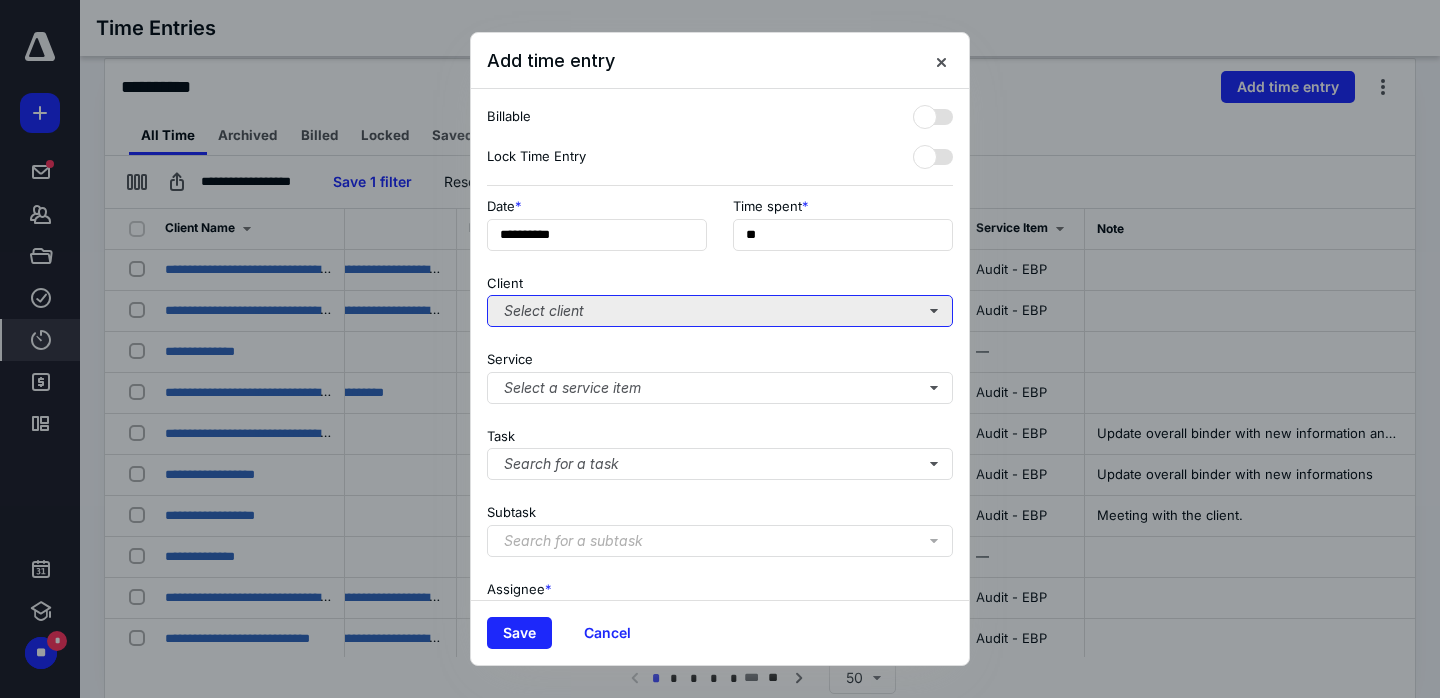 click on "Select client" at bounding box center [720, 311] 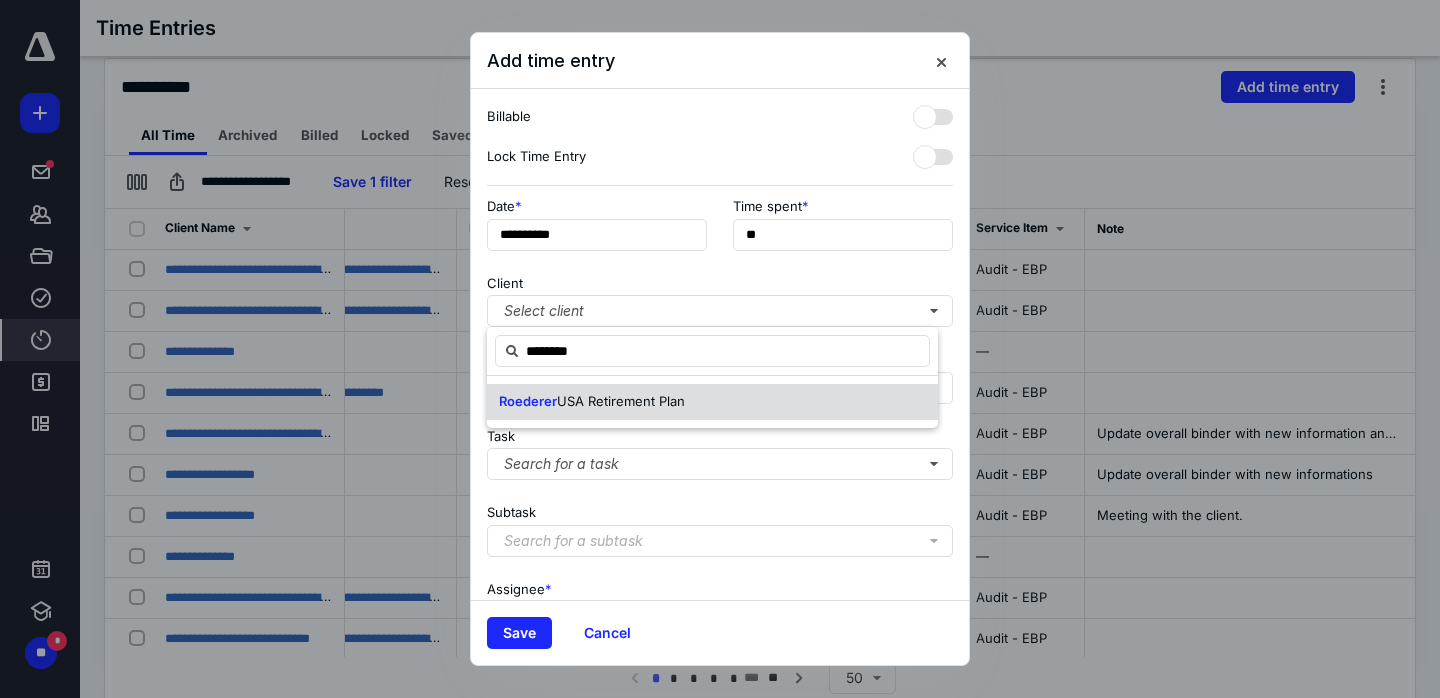 click on "Roederer  USA Retirement Plan" at bounding box center (712, 402) 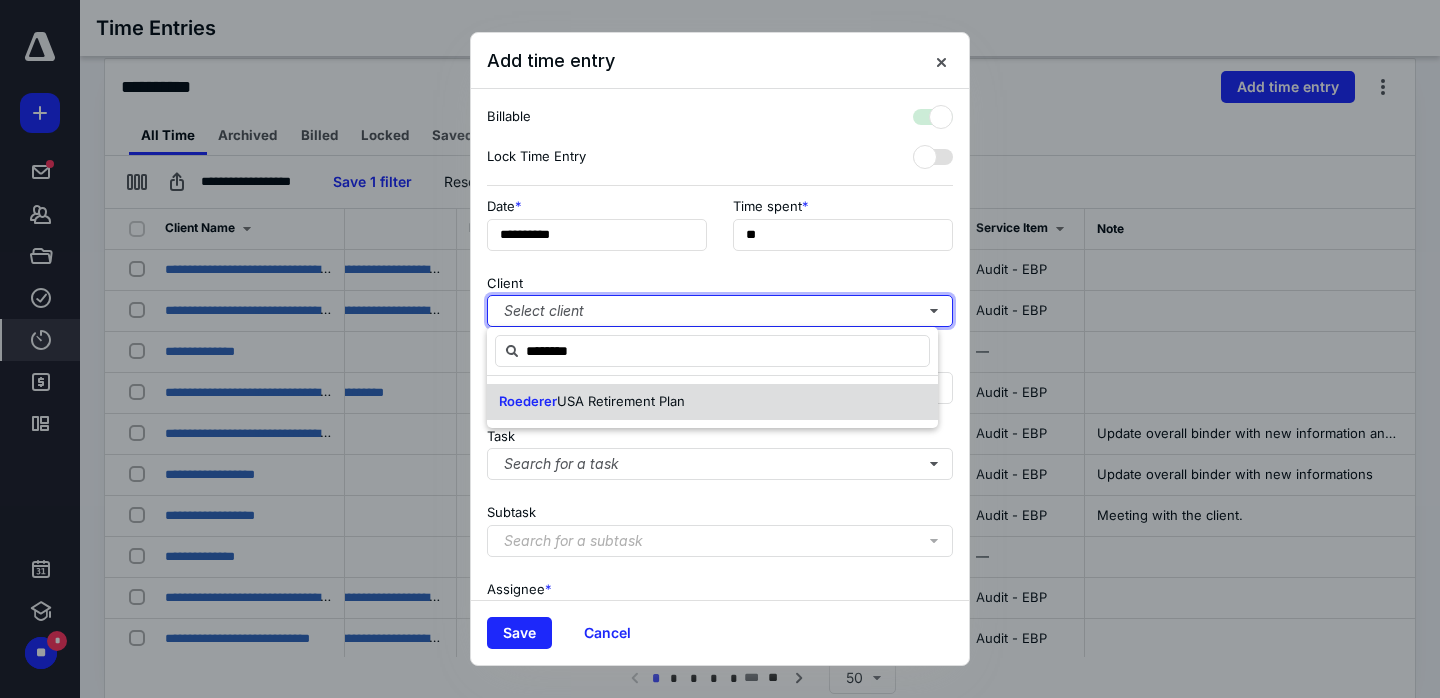 checkbox on "true" 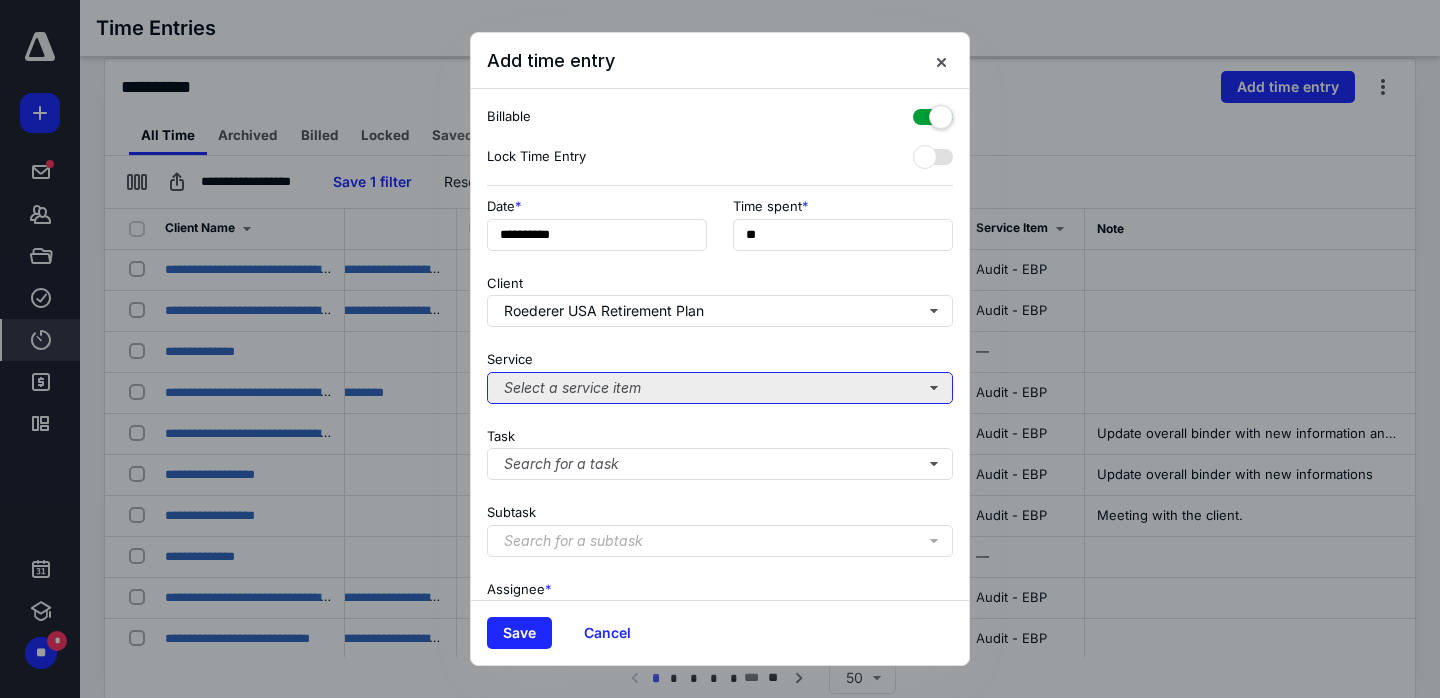 click on "Select a service item" at bounding box center (720, 388) 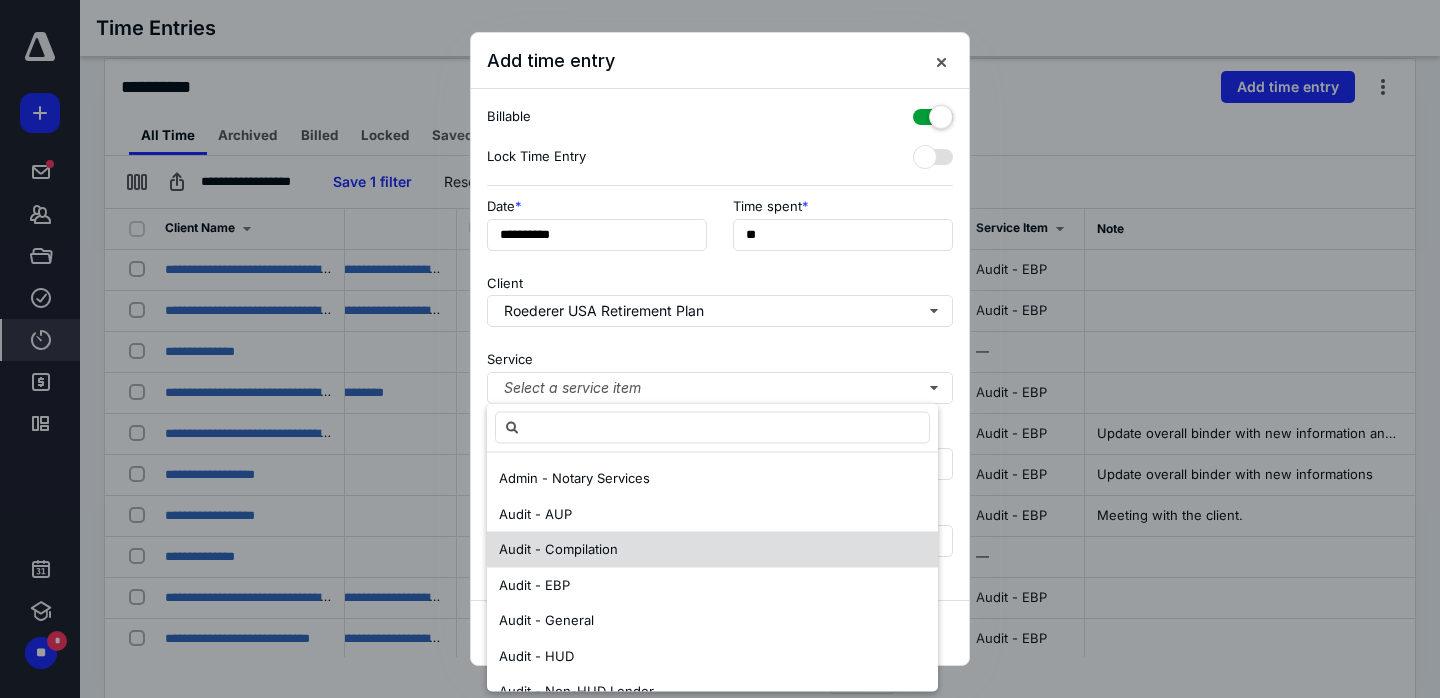 drag, startPoint x: 570, startPoint y: 586, endPoint x: 576, endPoint y: 566, distance: 20.880613 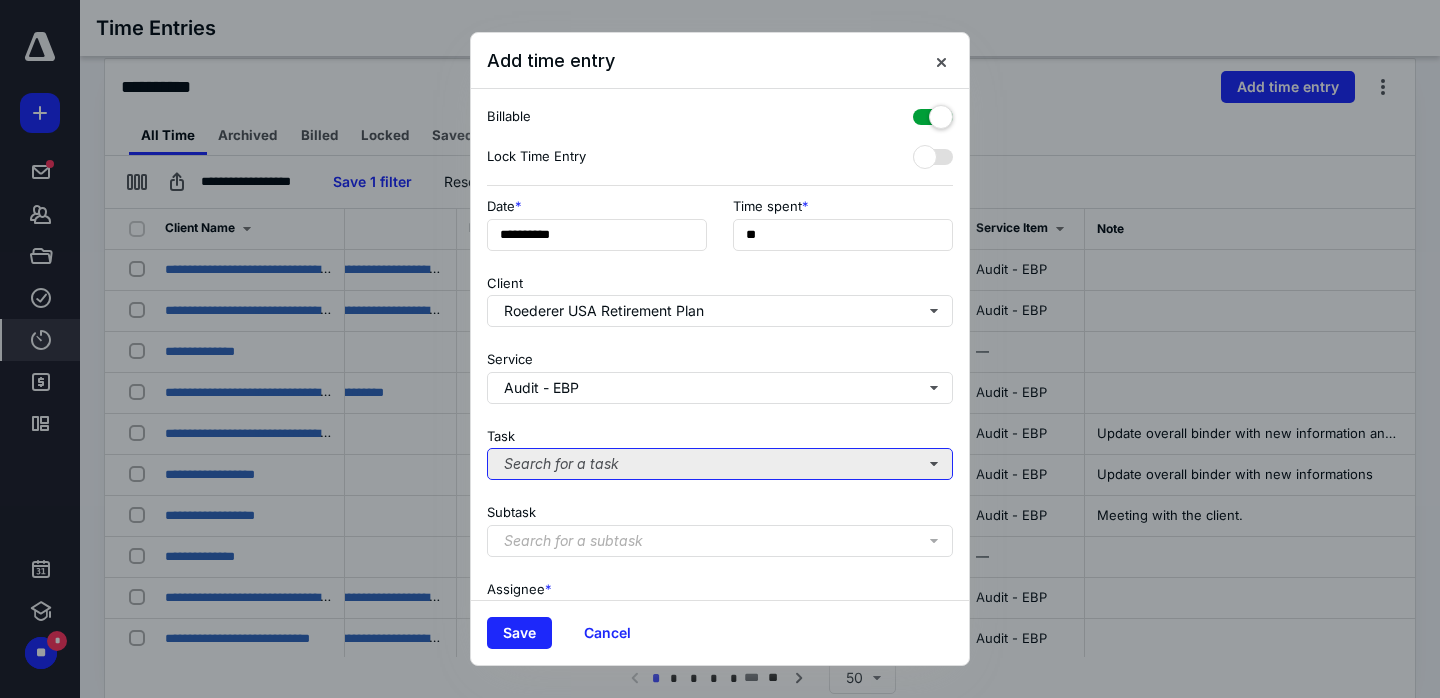 click on "Search for a task" at bounding box center [720, 464] 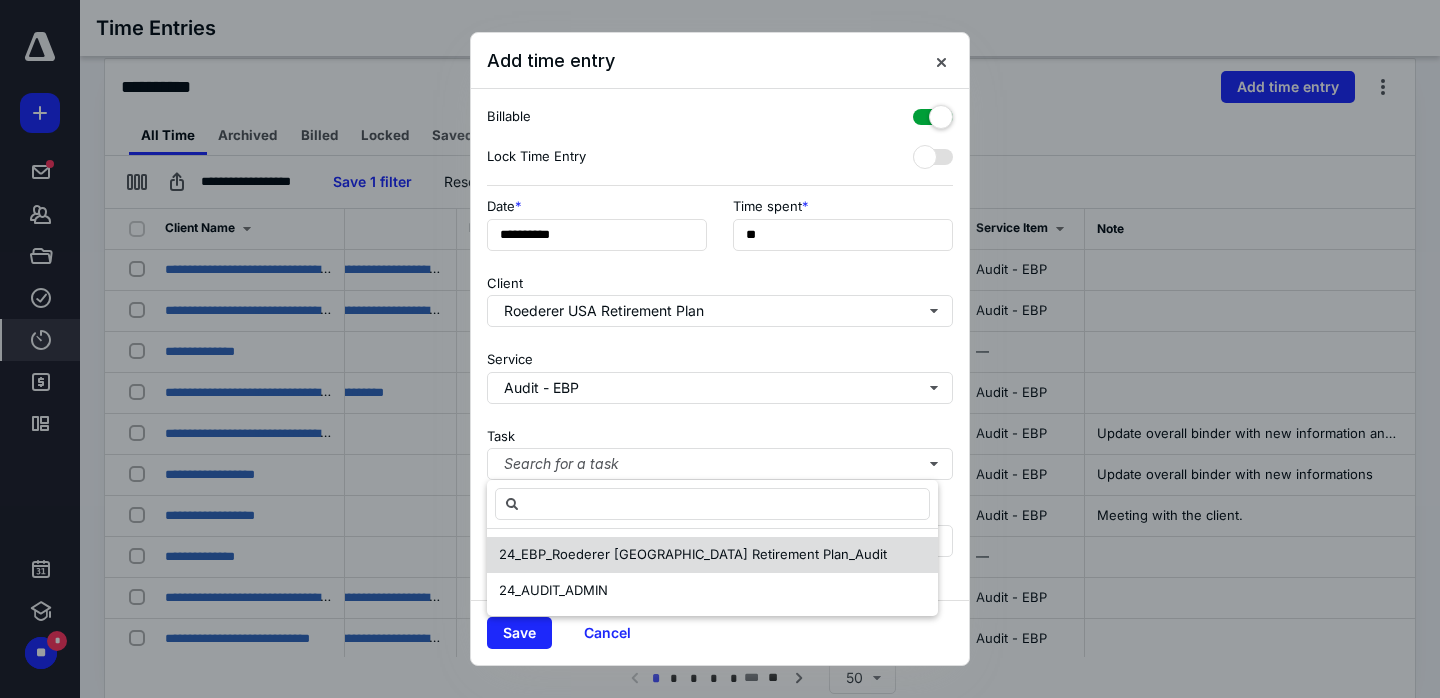 click on "24_EBP_Roederer [GEOGRAPHIC_DATA] Retirement Plan_Audit" at bounding box center [693, 554] 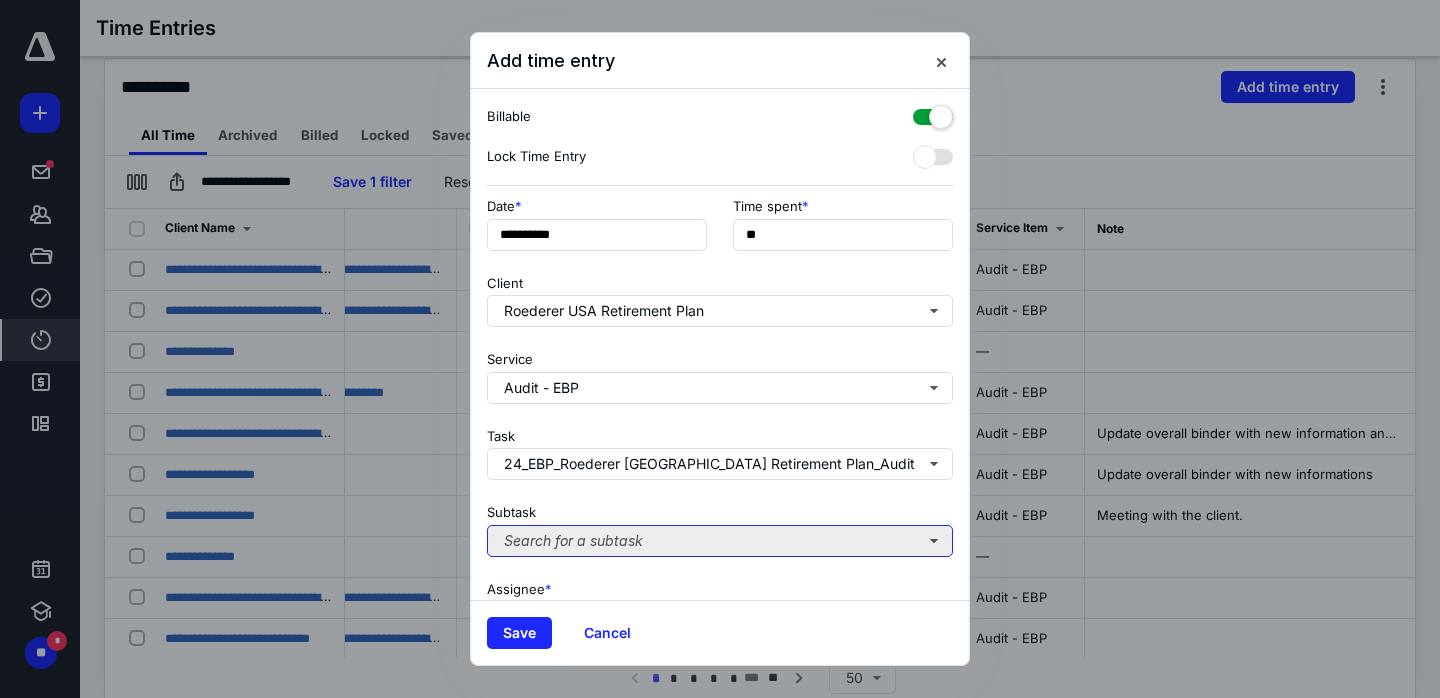 click on "Search for a subtask" at bounding box center [720, 541] 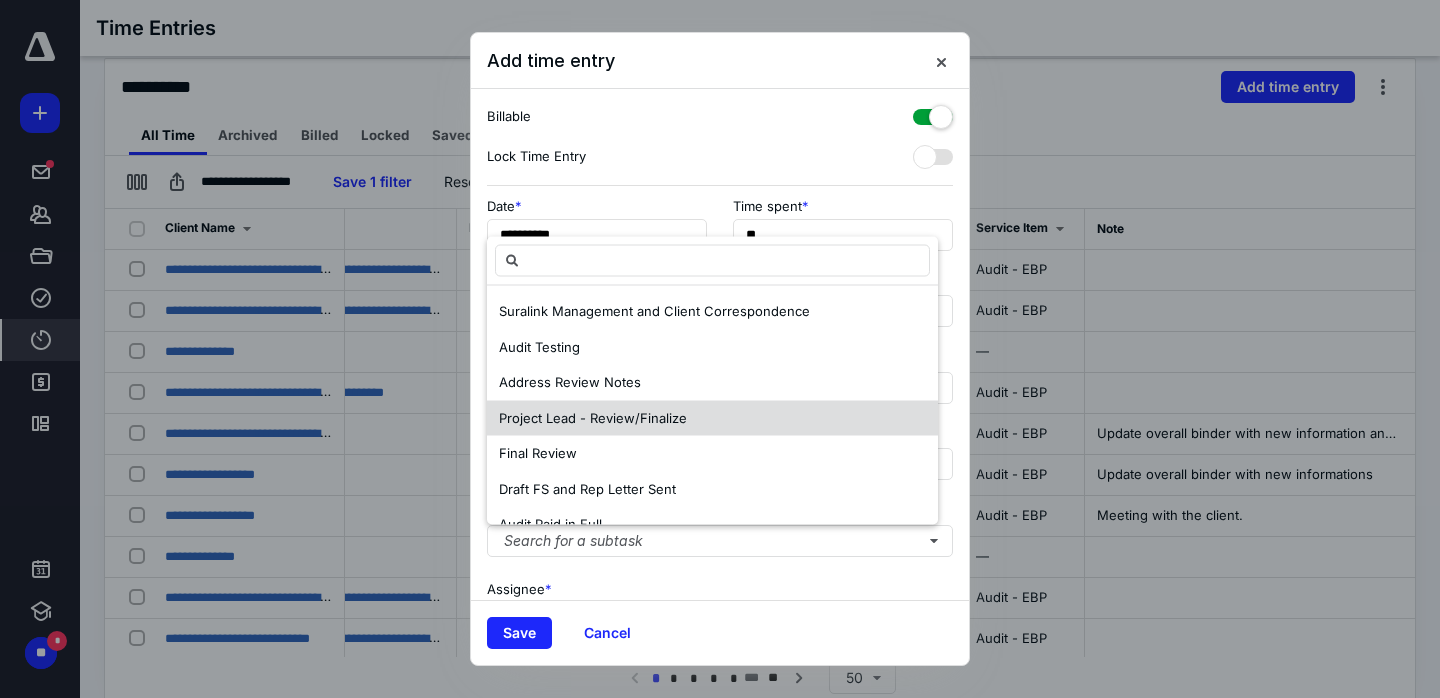 click on "Project Lead - Review/Finalize" at bounding box center (593, 417) 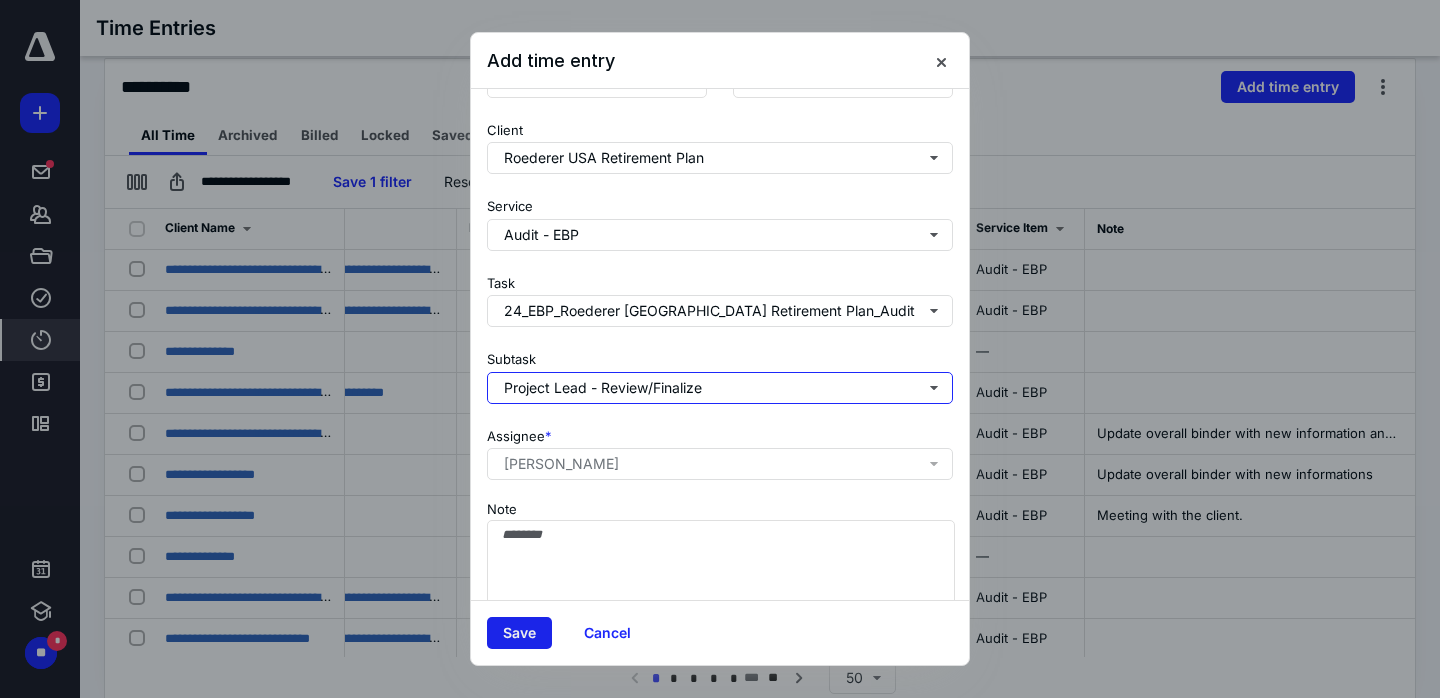 scroll, scrollTop: 203, scrollLeft: 0, axis: vertical 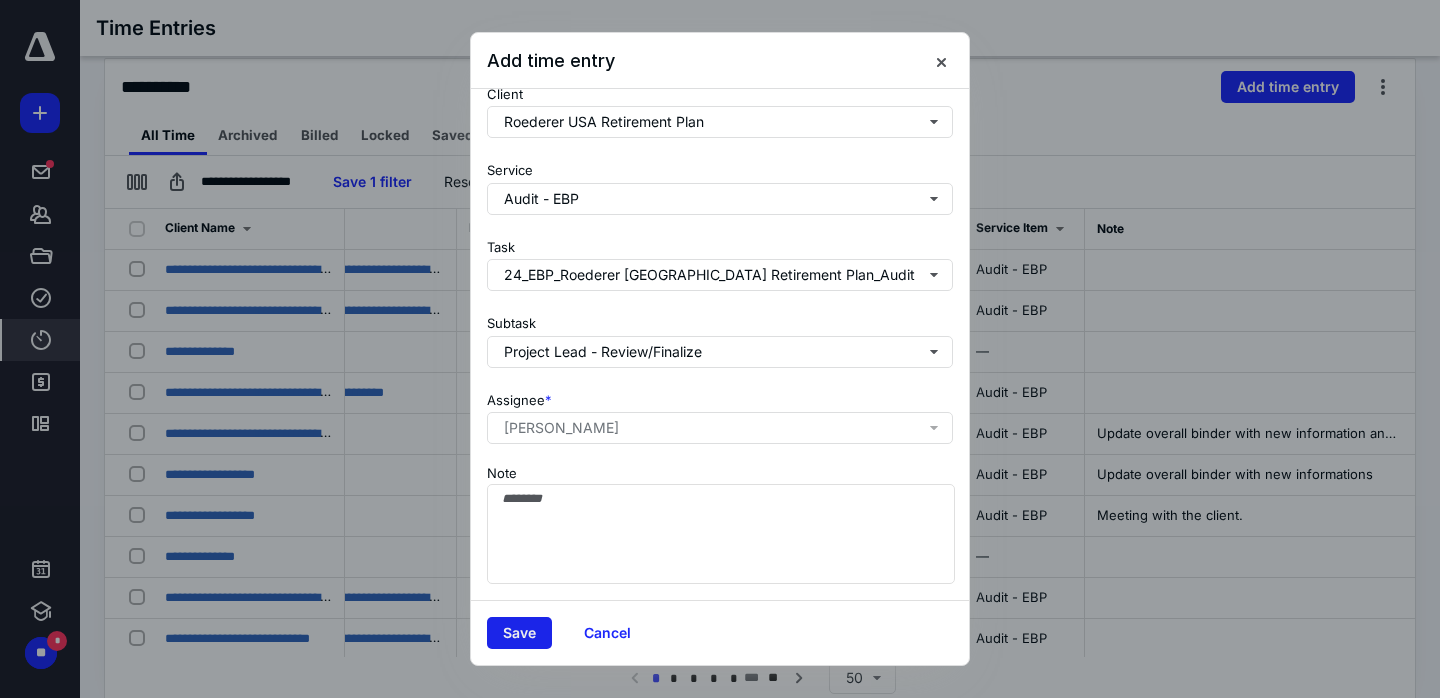 click on "Save" at bounding box center [519, 633] 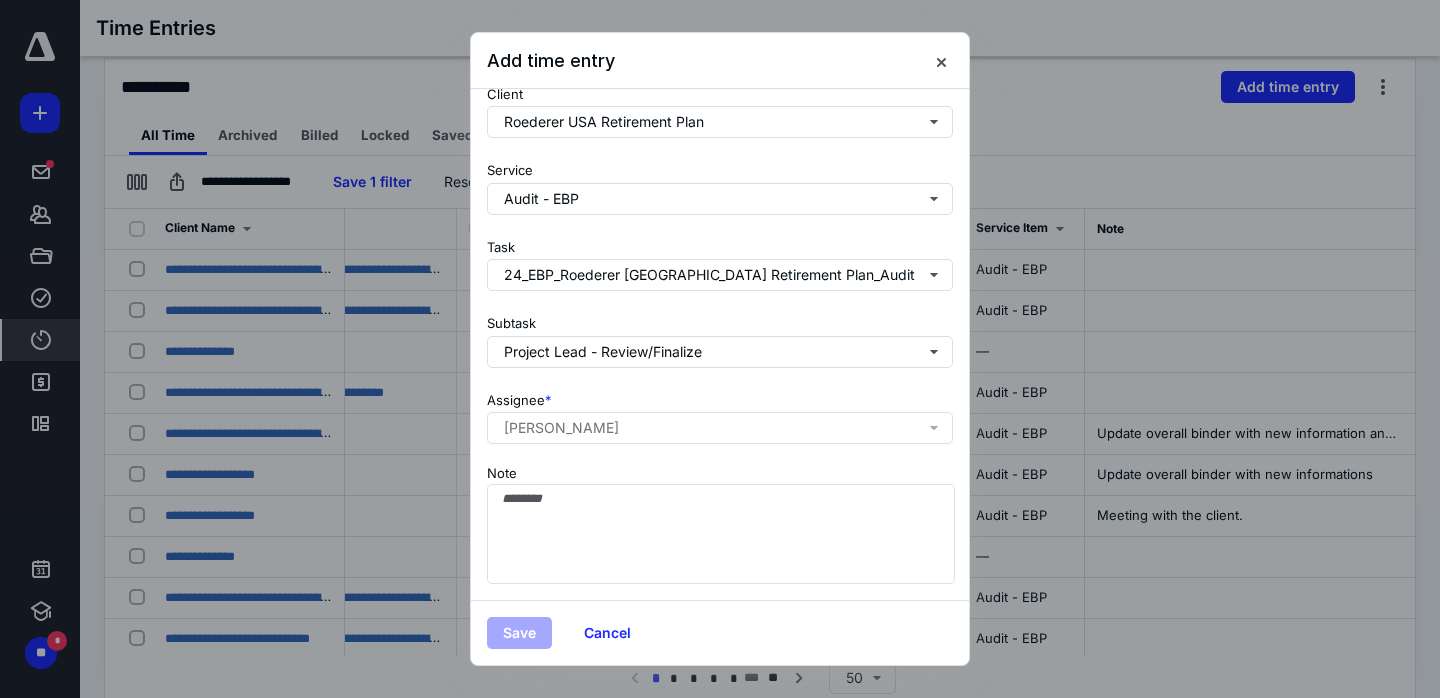scroll, scrollTop: 0, scrollLeft: 25, axis: horizontal 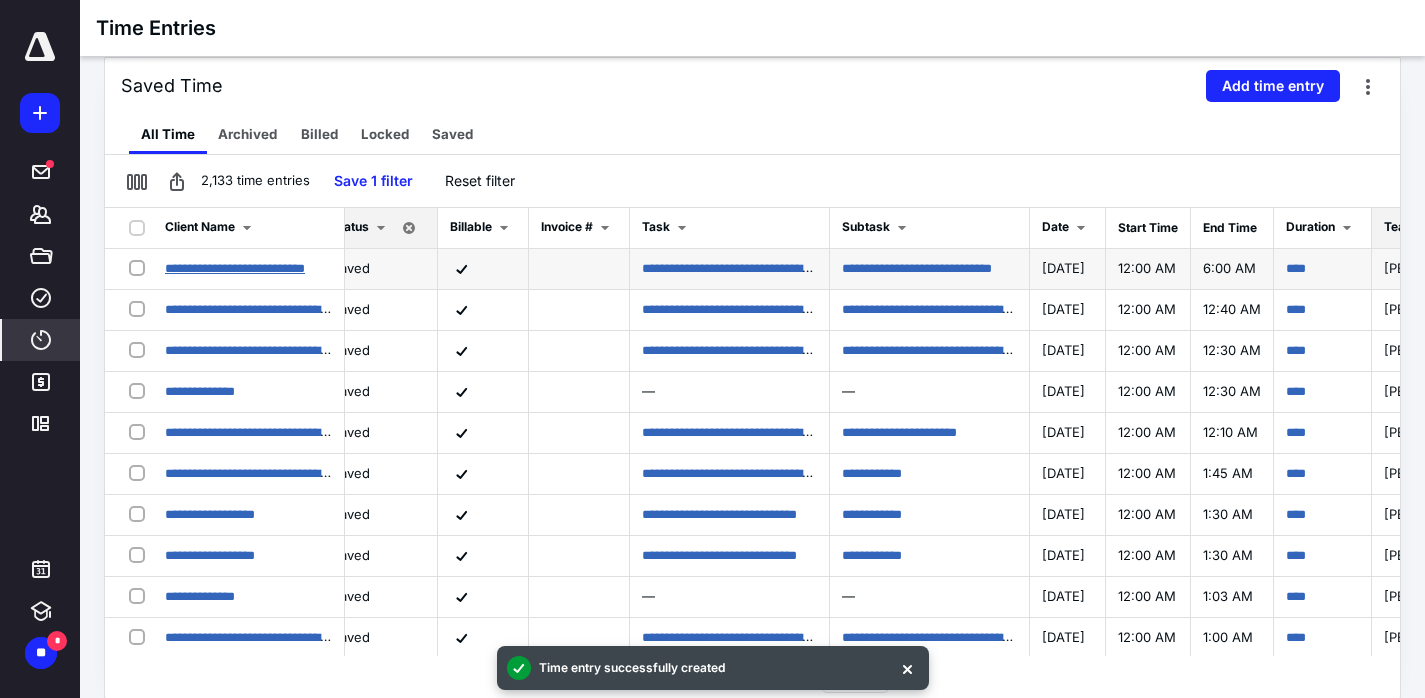 click on "**********" at bounding box center [235, 268] 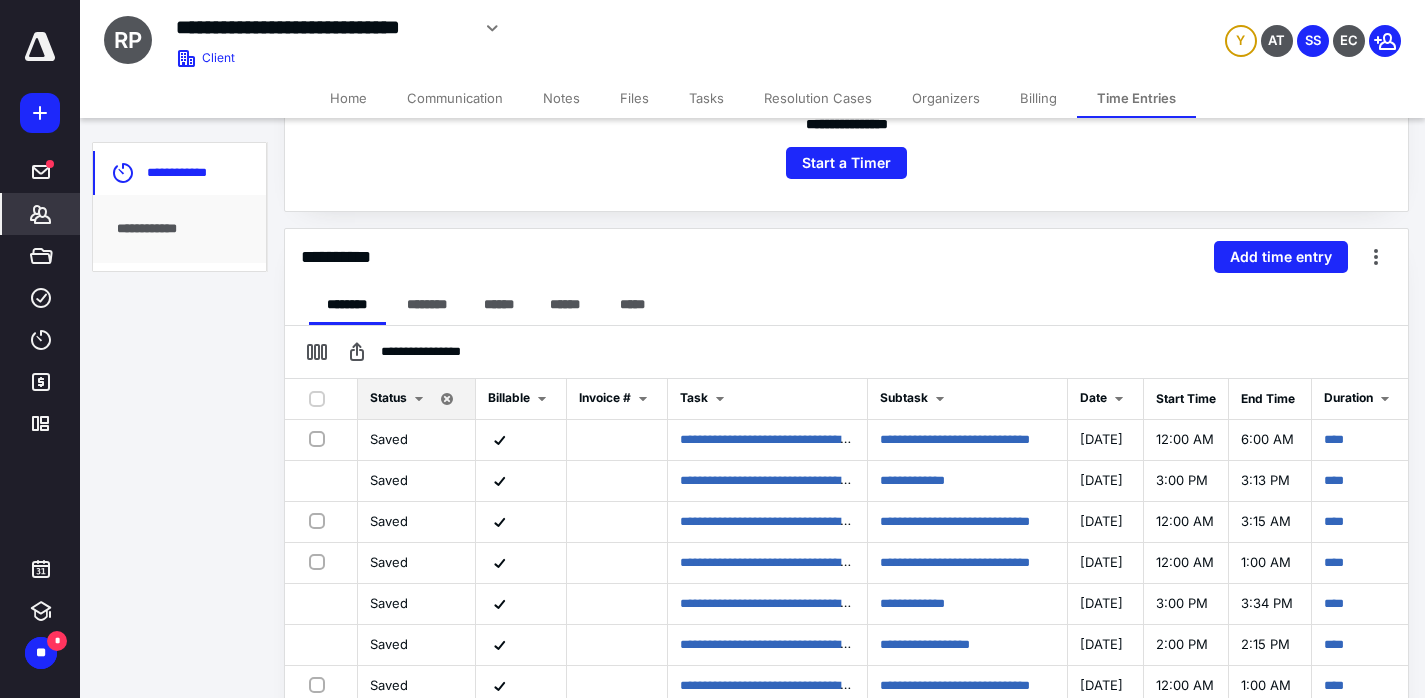 scroll, scrollTop: 446, scrollLeft: 0, axis: vertical 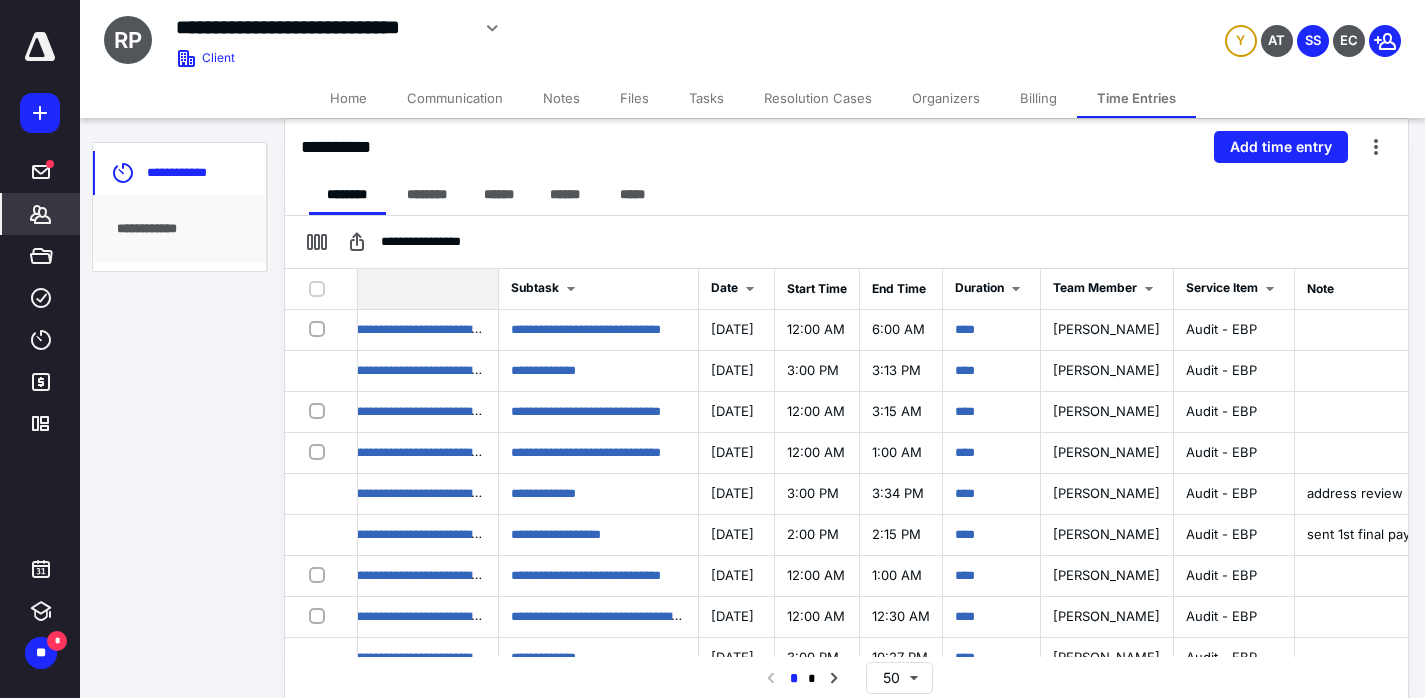click on "Task" at bounding box center [398, 289] 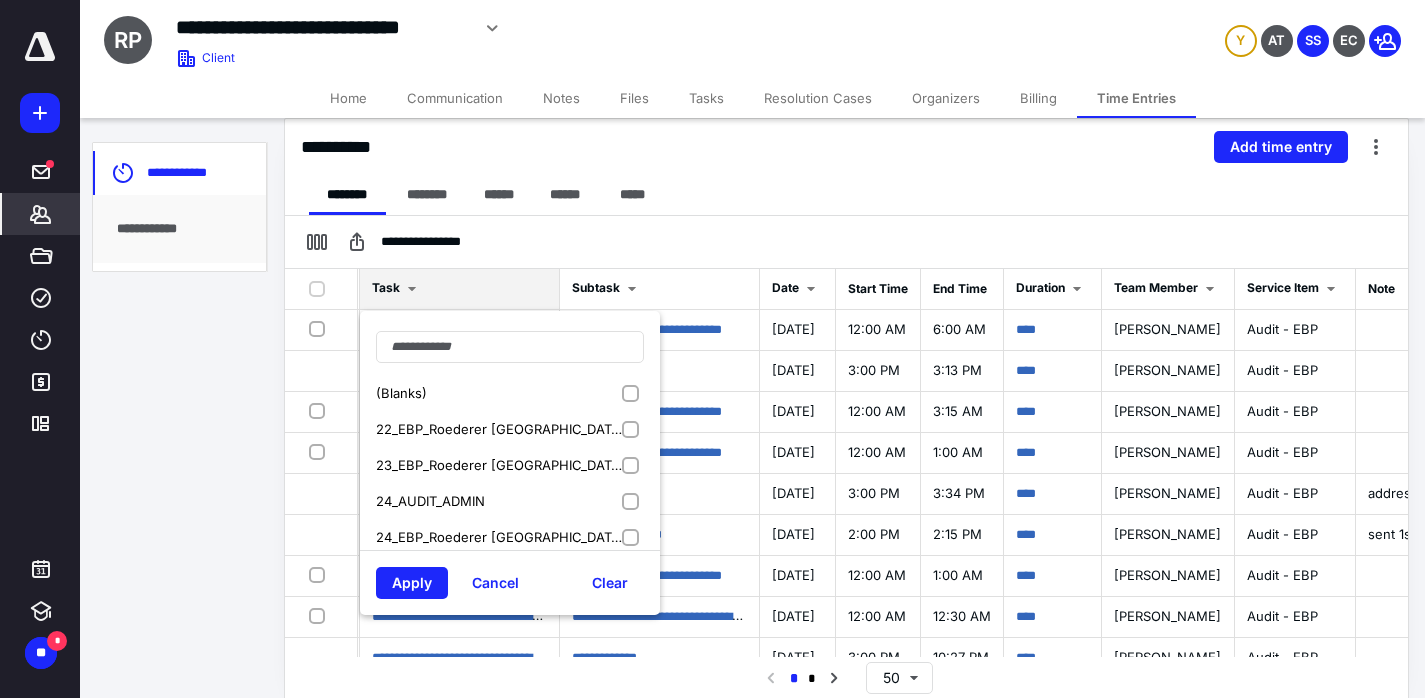 scroll, scrollTop: 0, scrollLeft: 231, axis: horizontal 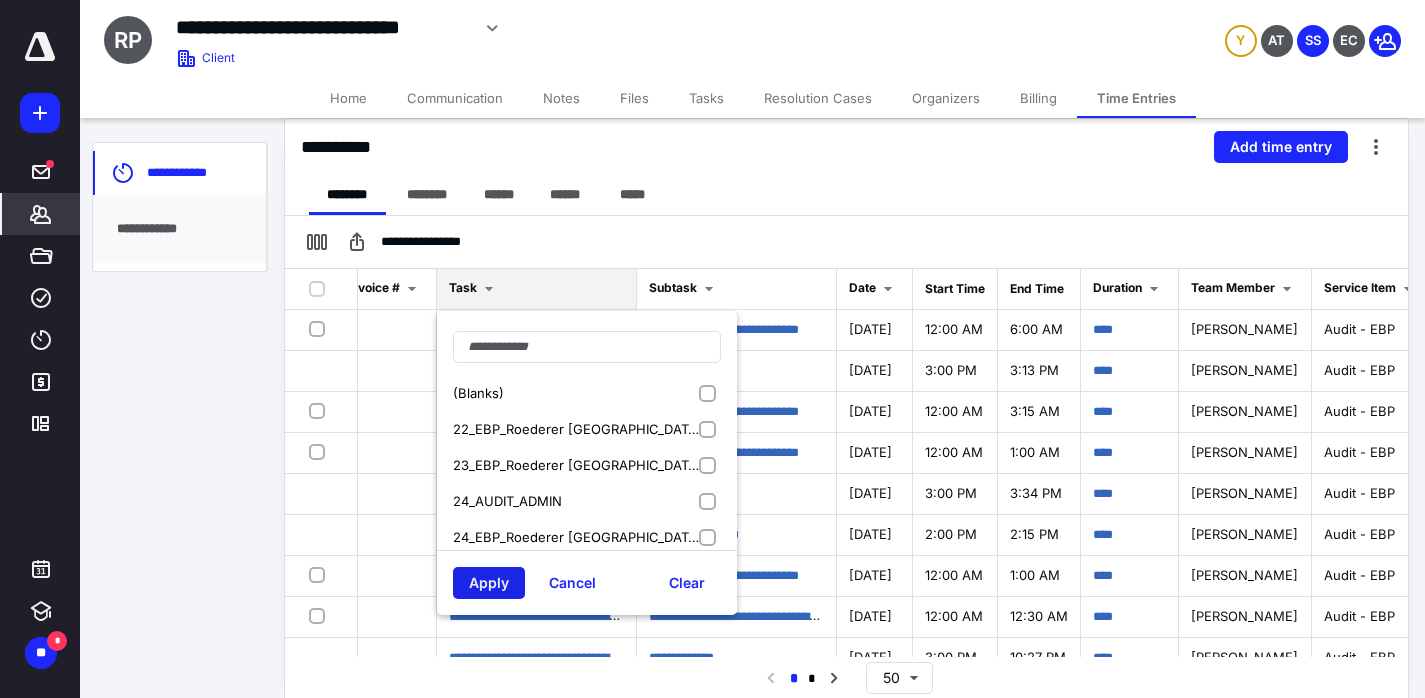 drag, startPoint x: 499, startPoint y: 493, endPoint x: 492, endPoint y: 572, distance: 79.30952 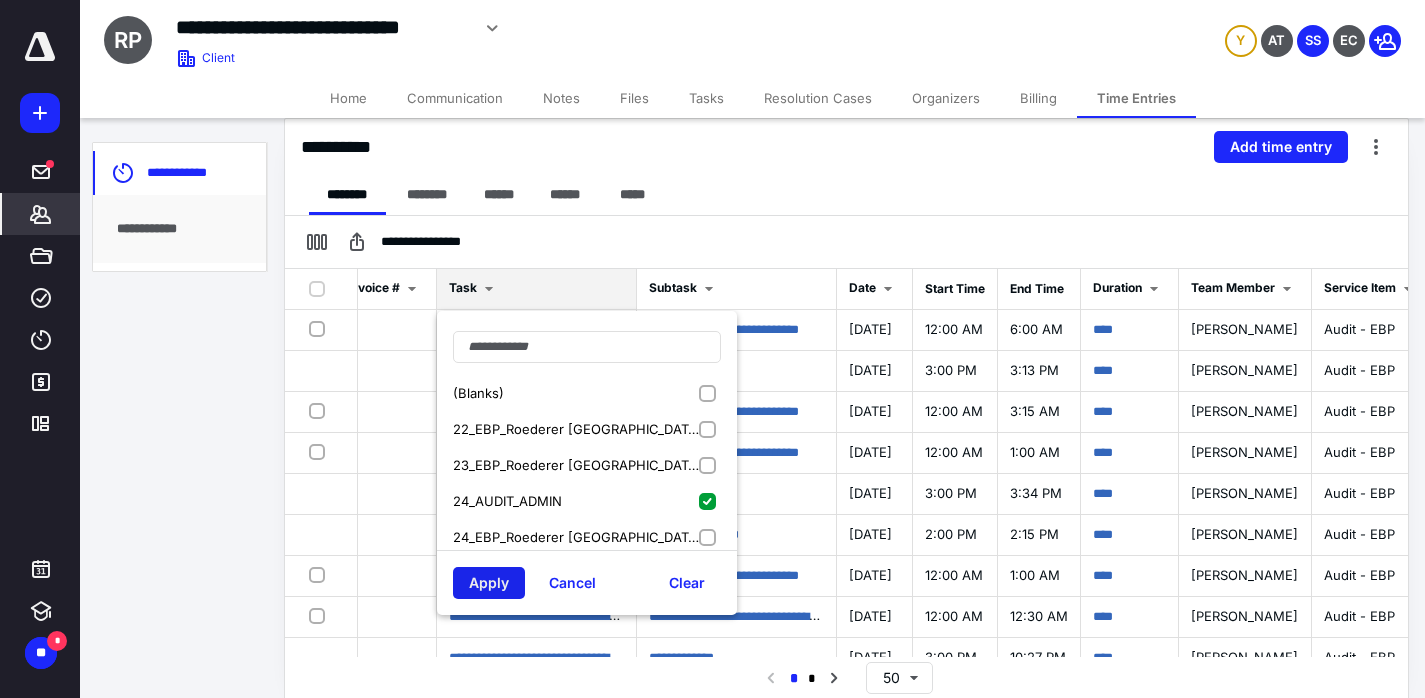 click on "Apply" at bounding box center [489, 583] 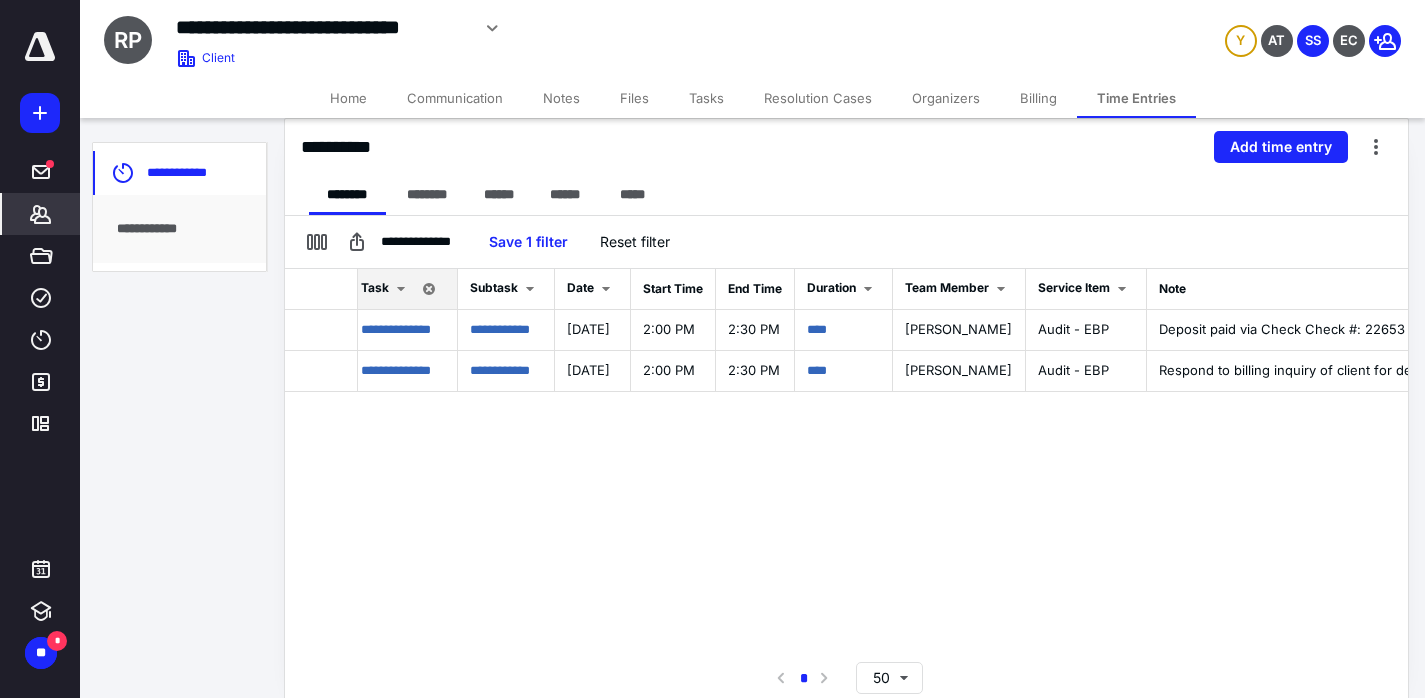 scroll, scrollTop: 0, scrollLeft: 438, axis: horizontal 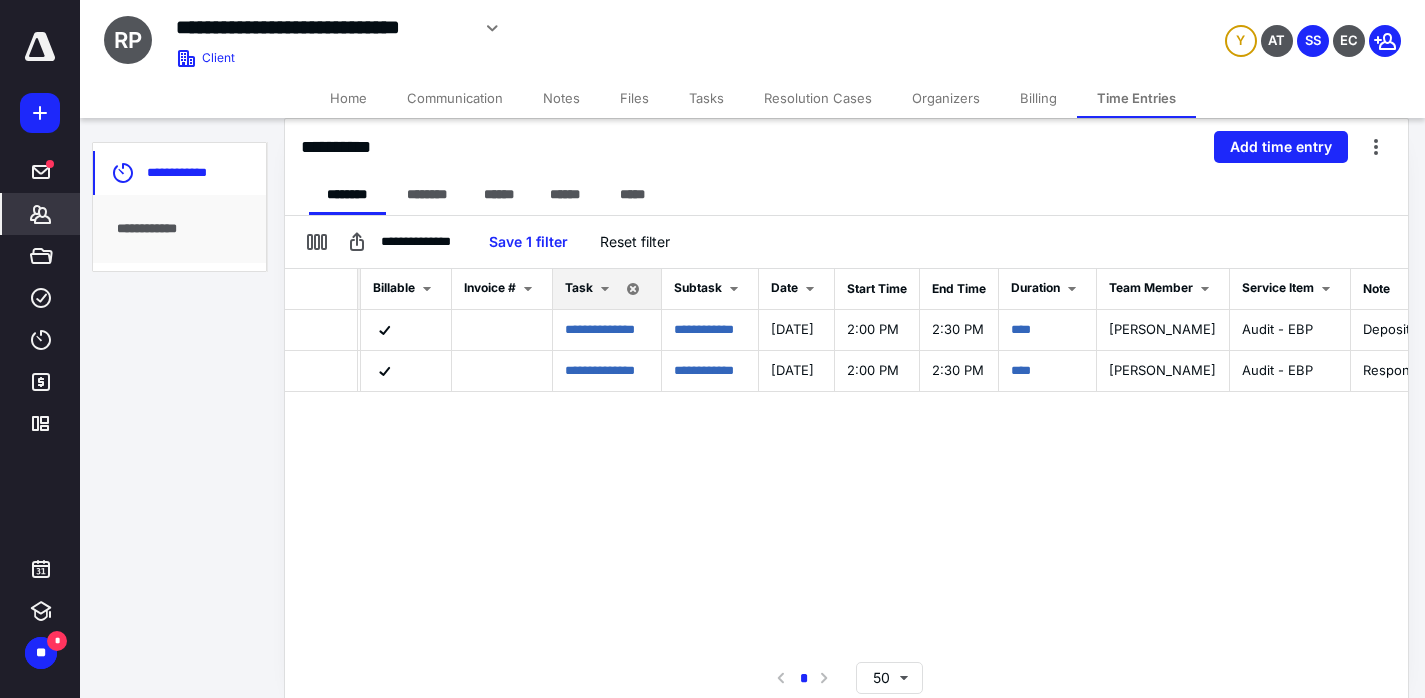 click at bounding box center (633, 289) 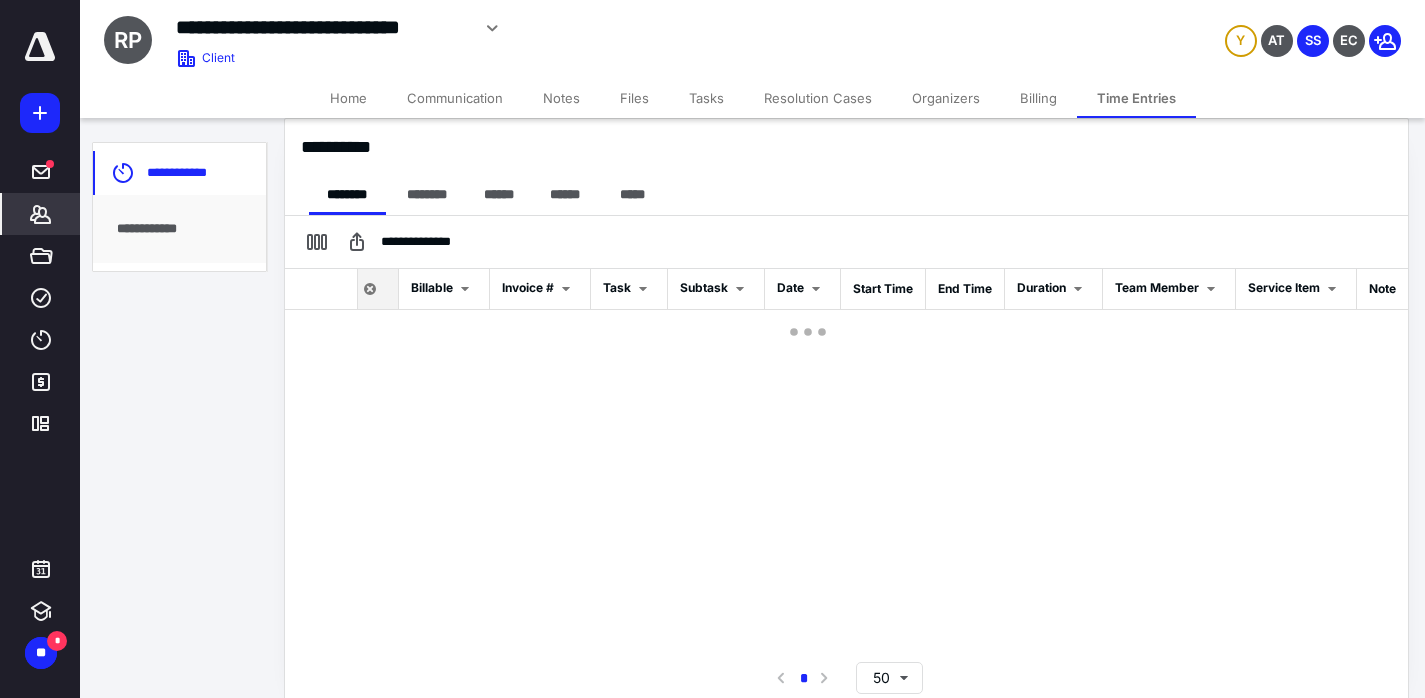 scroll, scrollTop: 0, scrollLeft: 84, axis: horizontal 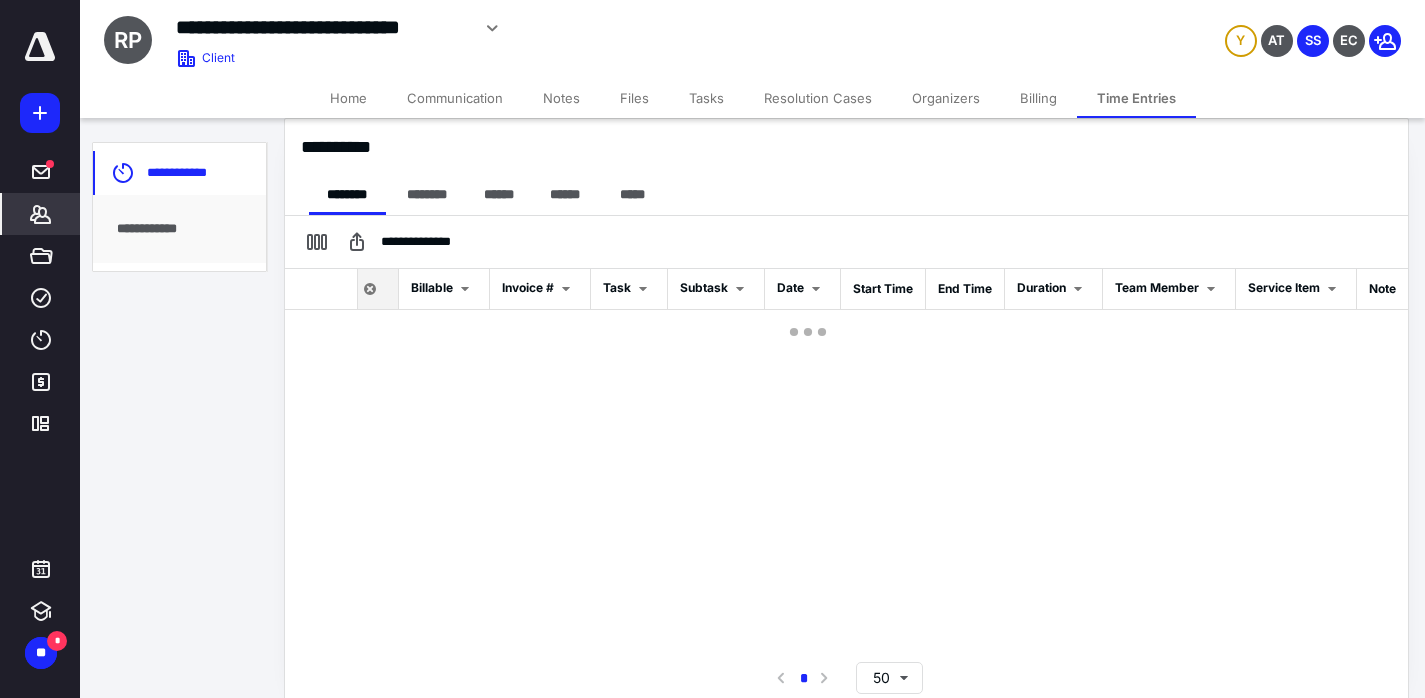 checkbox on "false" 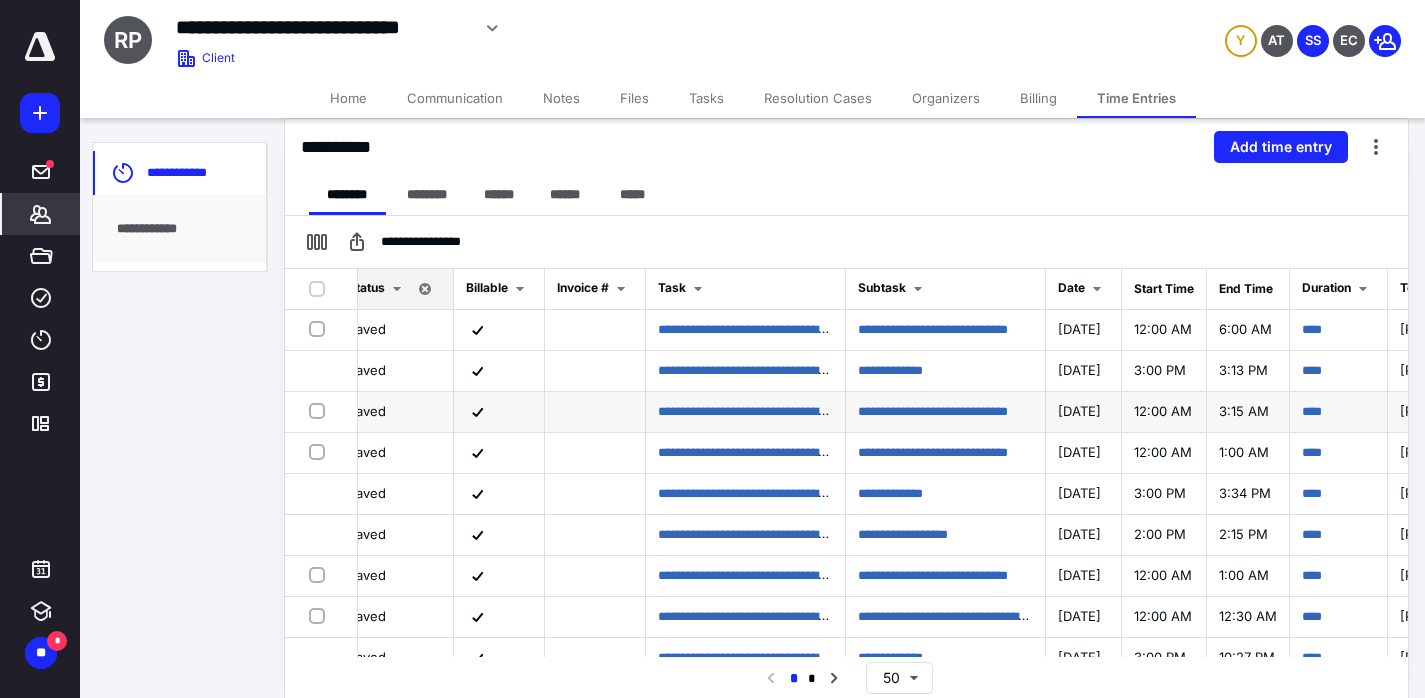 scroll, scrollTop: 0, scrollLeft: 18, axis: horizontal 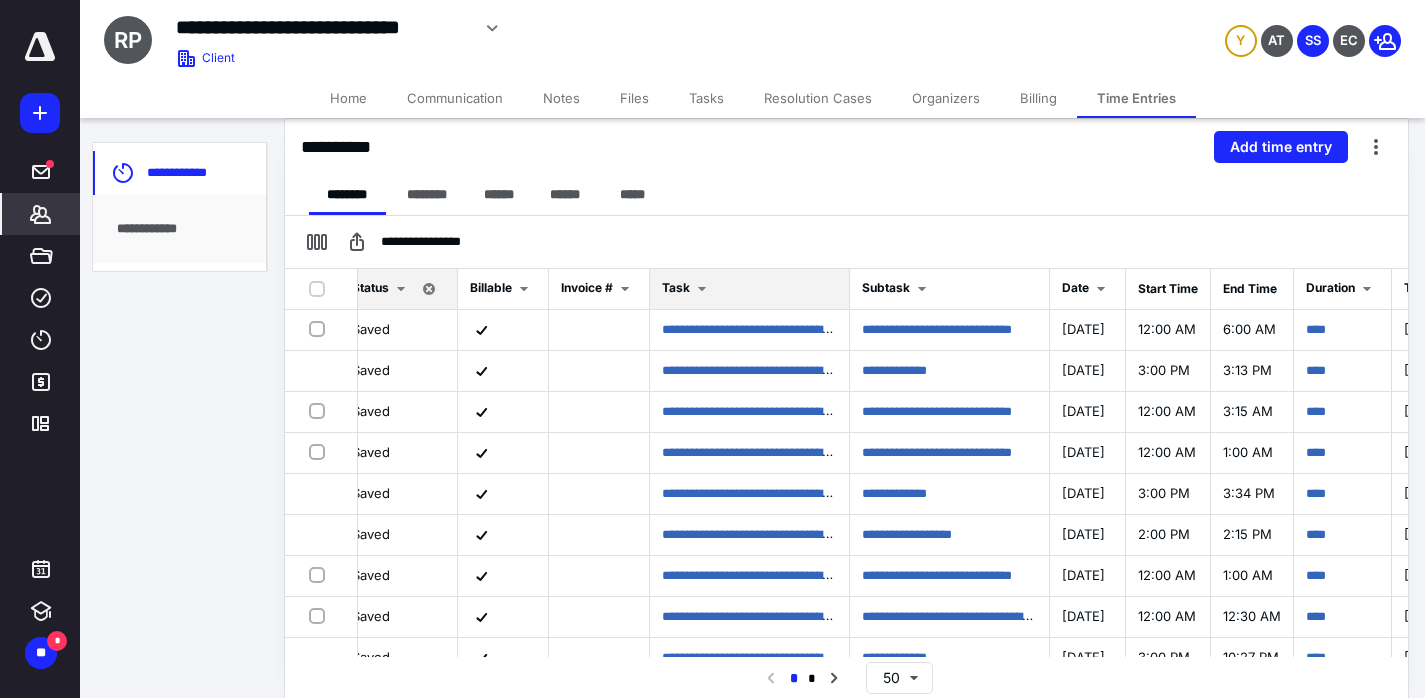 click at bounding box center [702, 289] 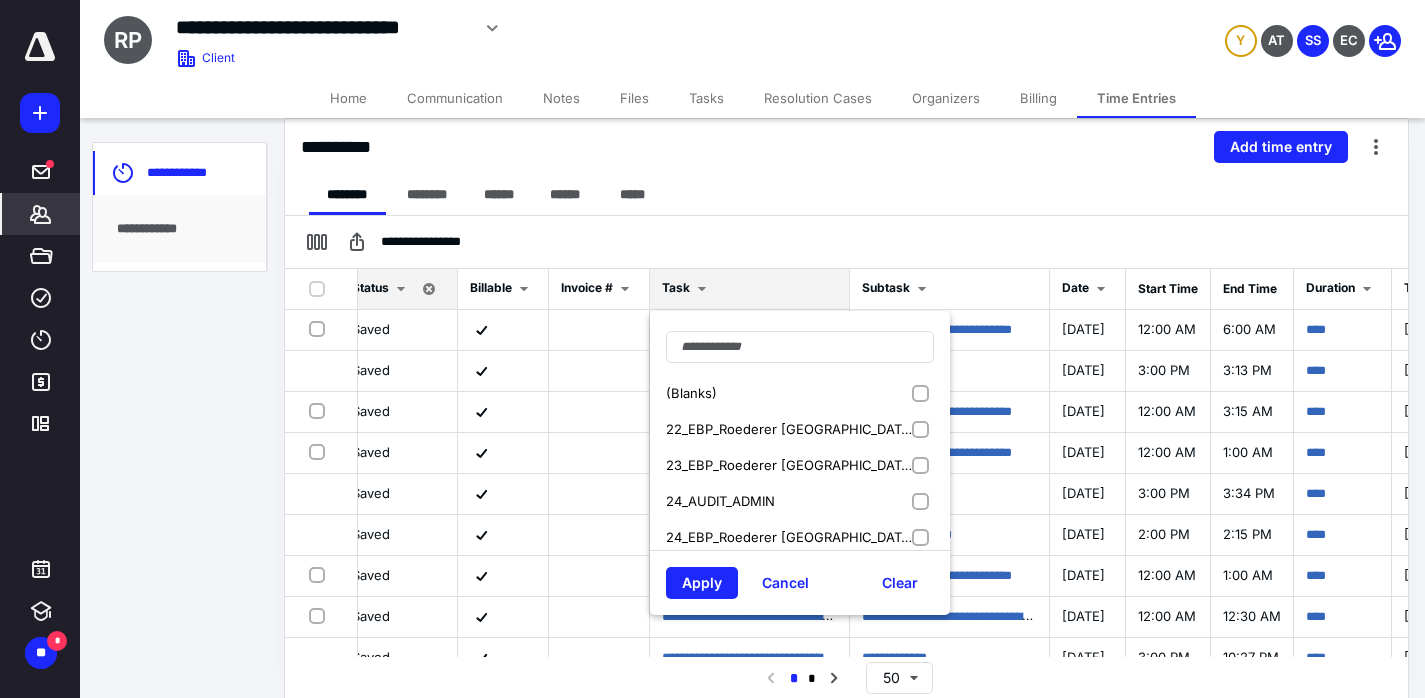 click on "24_EBP_Roederer [GEOGRAPHIC_DATA] Retirement Plan_Audit" at bounding box center (790, 537) 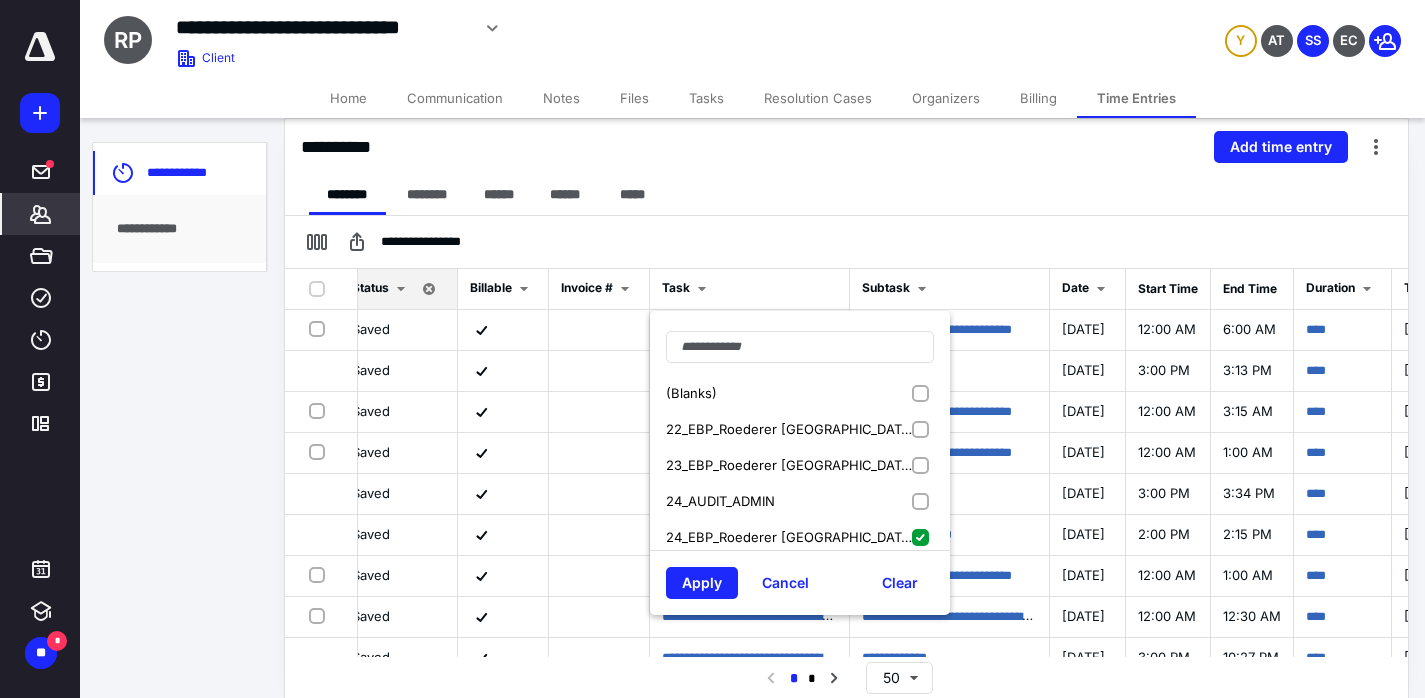 click on "Apply" at bounding box center [702, 583] 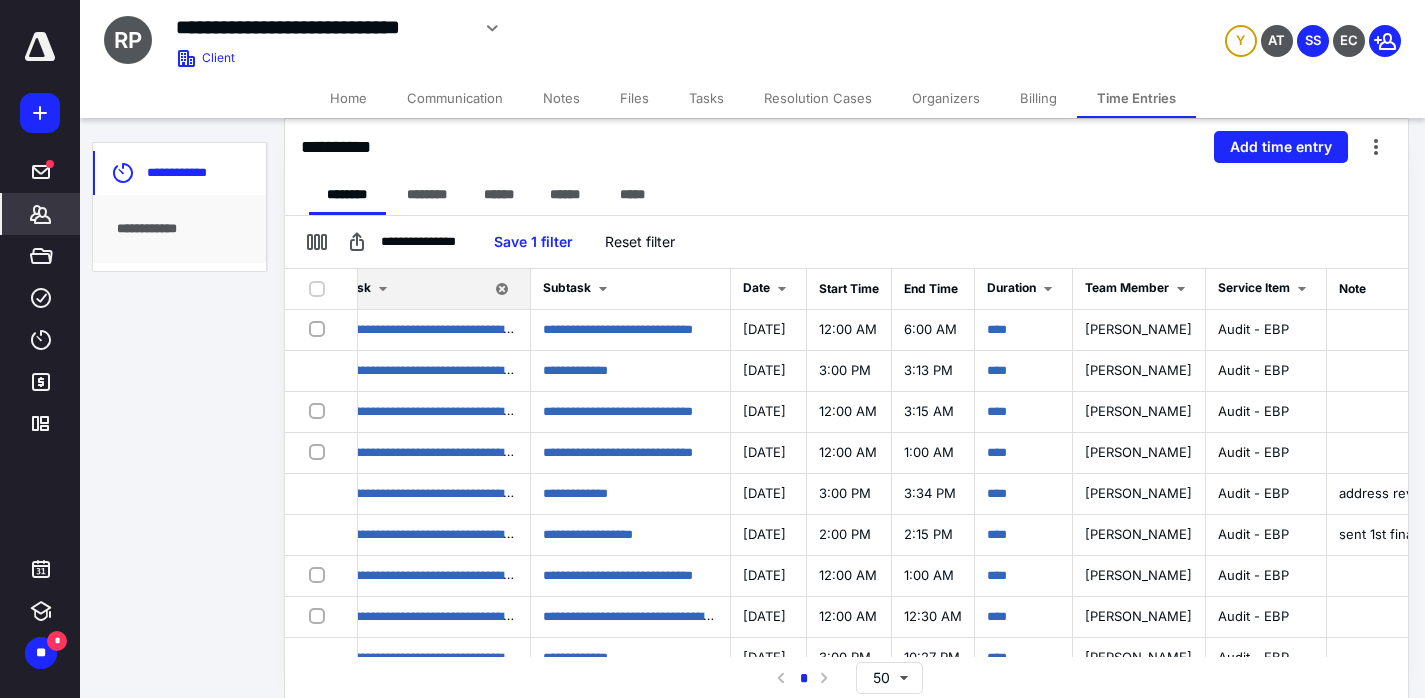 scroll, scrollTop: 0, scrollLeft: 621, axis: horizontal 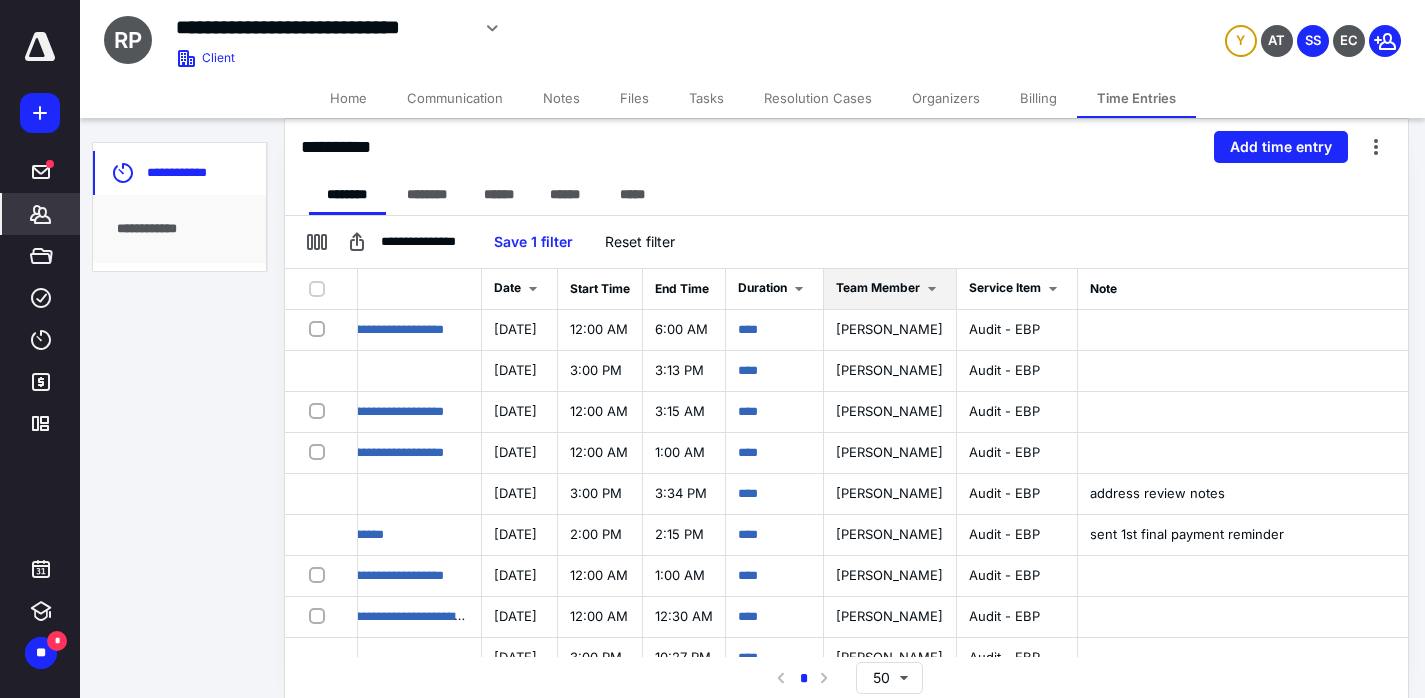 click on "Team Member" at bounding box center (890, 289) 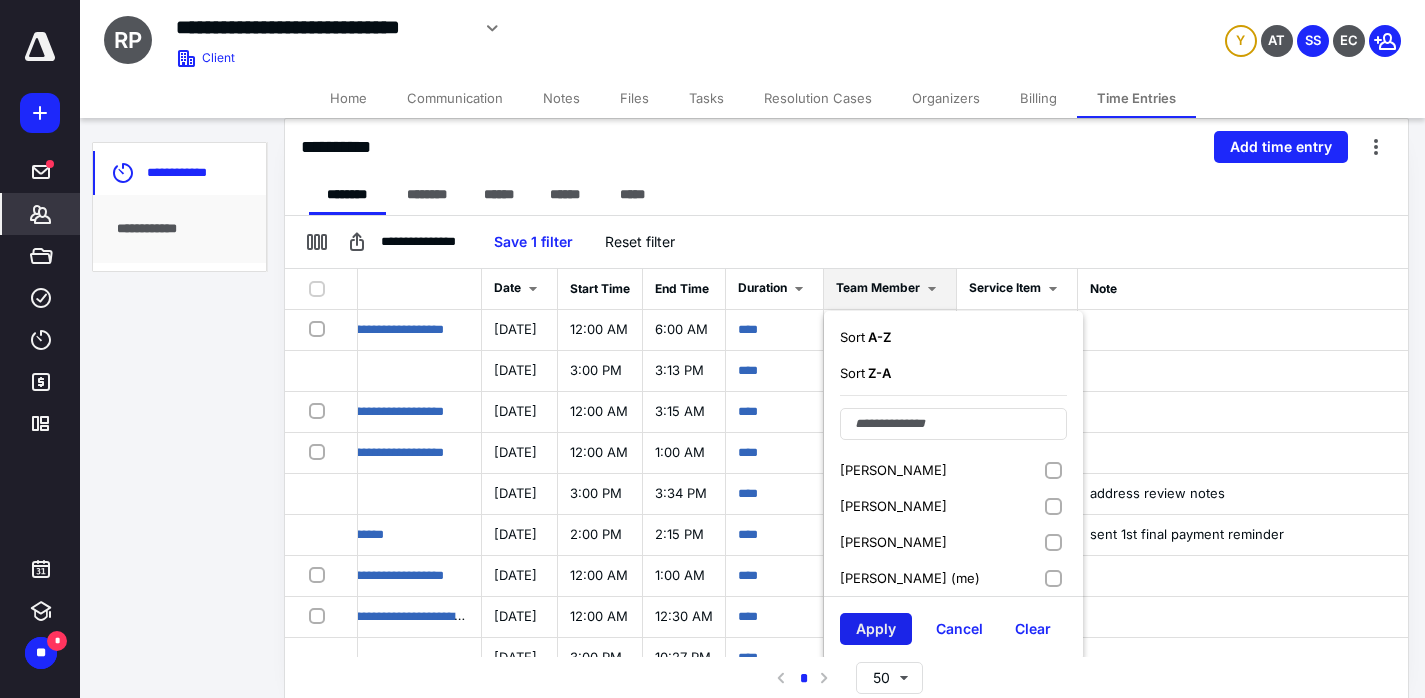 drag, startPoint x: 872, startPoint y: 575, endPoint x: 843, endPoint y: 628, distance: 60.41523 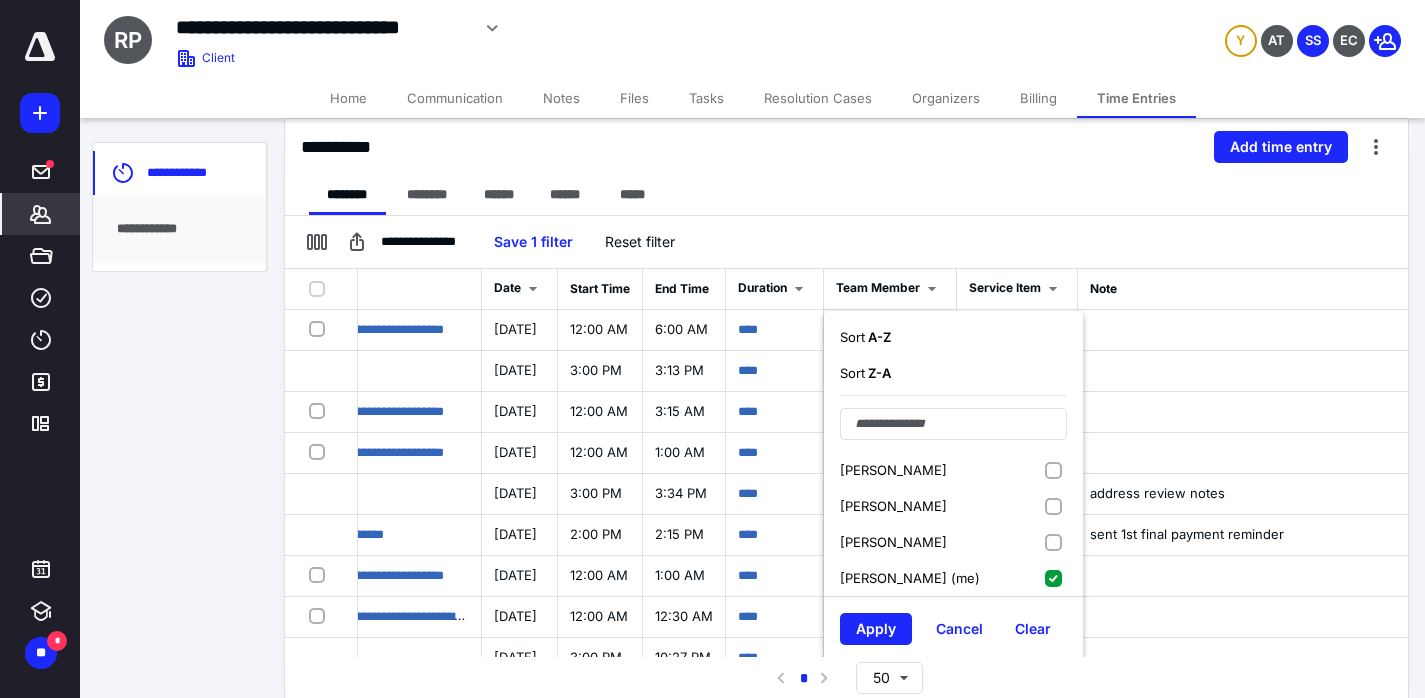 click on "Apply" at bounding box center (876, 629) 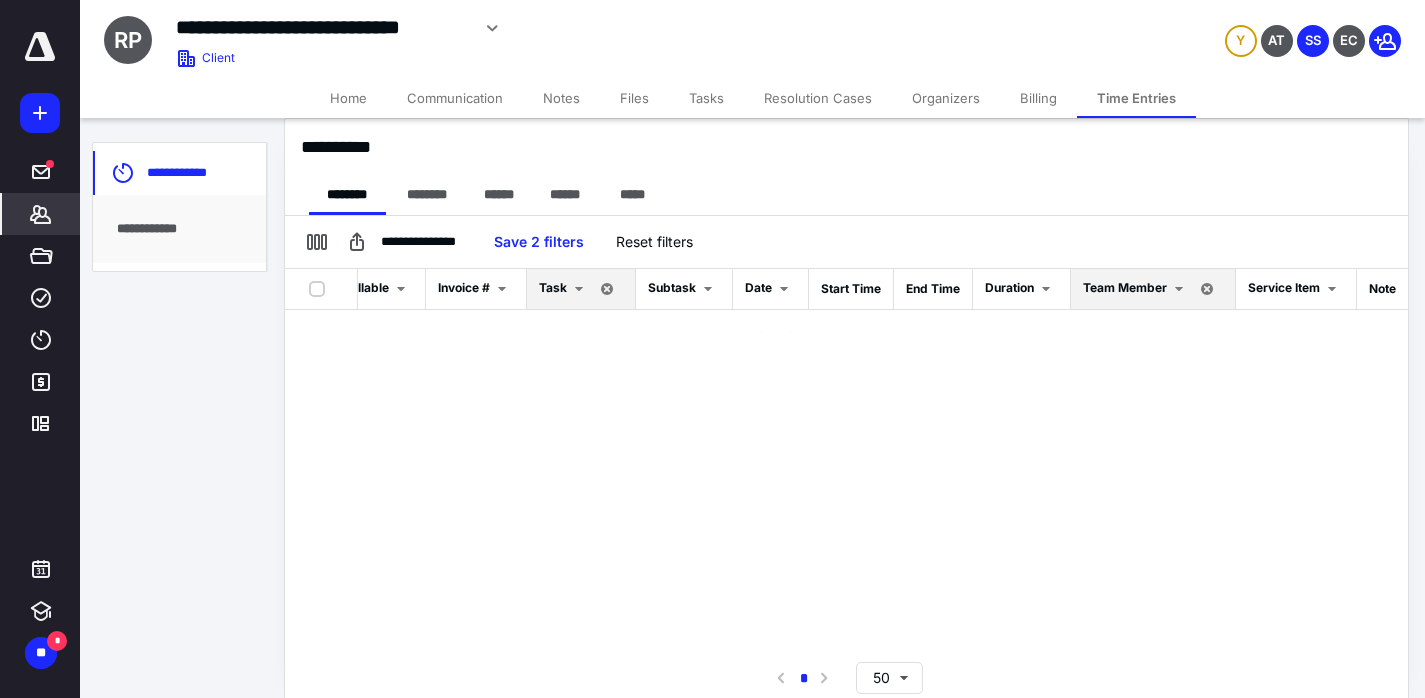 scroll, scrollTop: 0, scrollLeft: 148, axis: horizontal 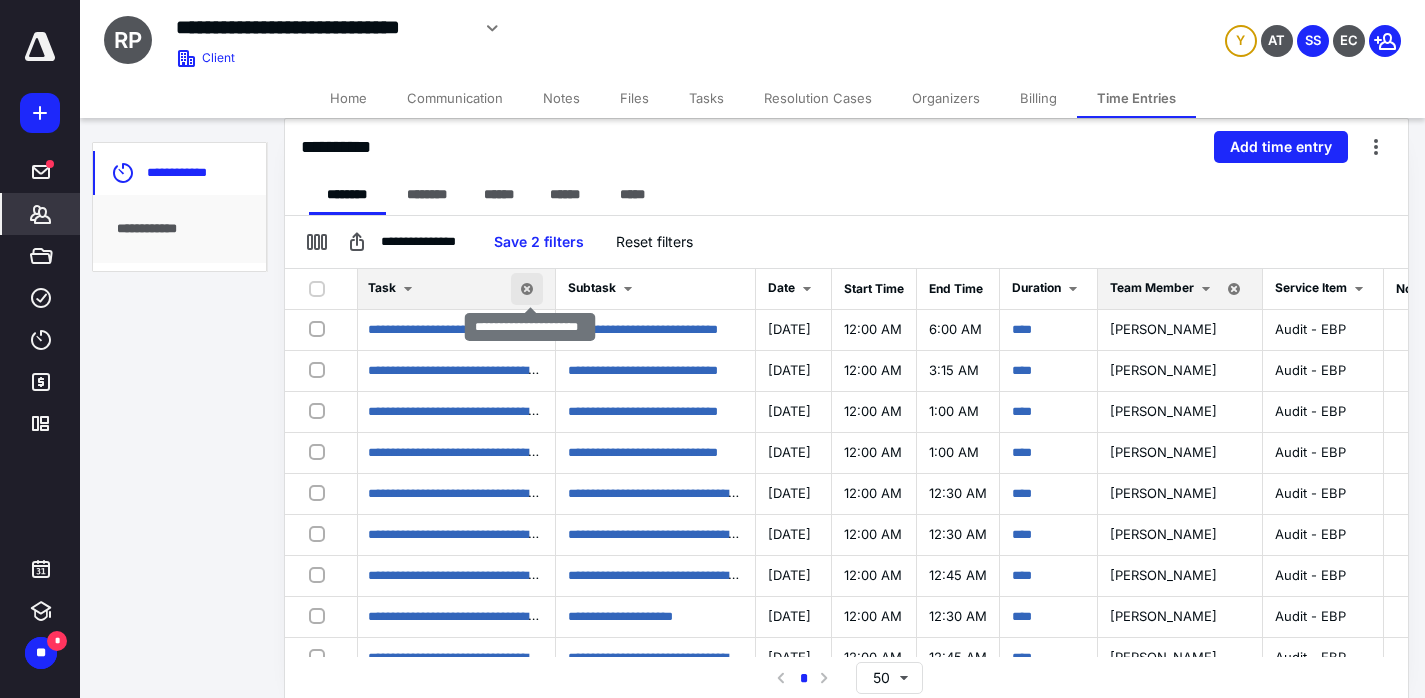 click at bounding box center [527, 289] 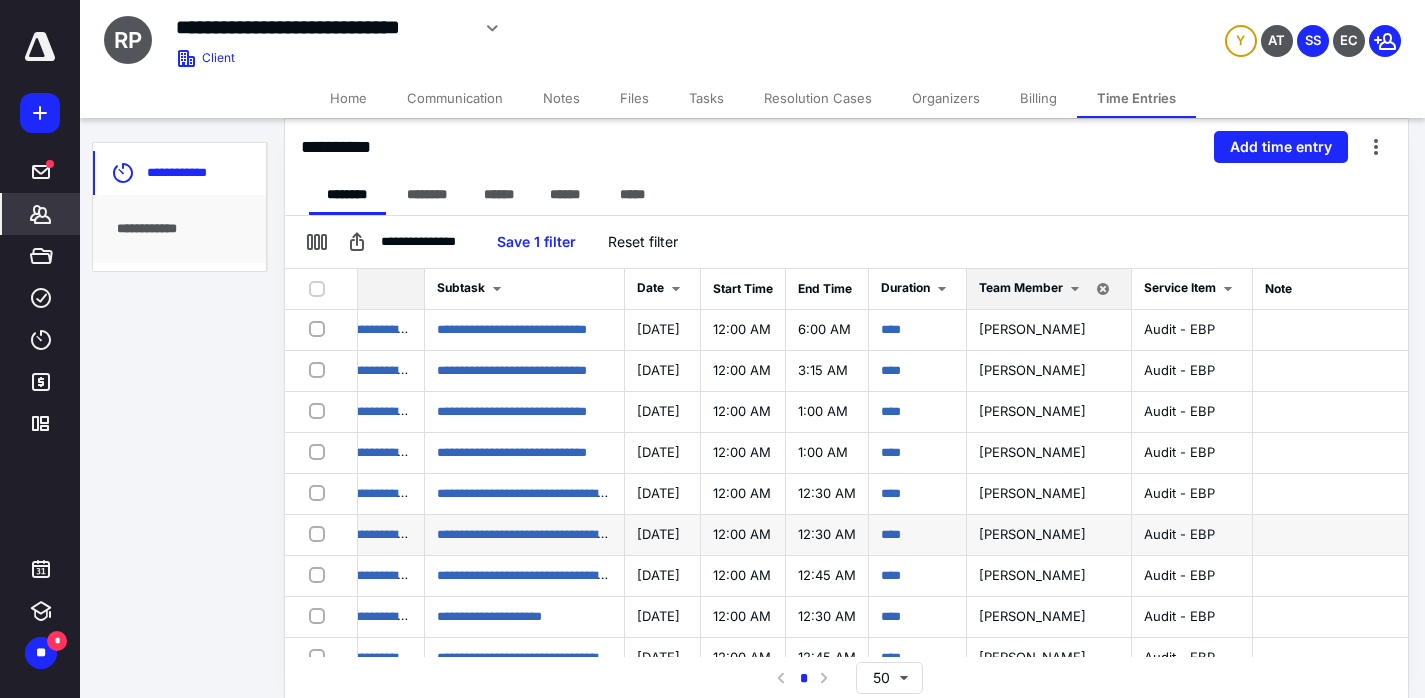 scroll, scrollTop: 0, scrollLeft: 444, axis: horizontal 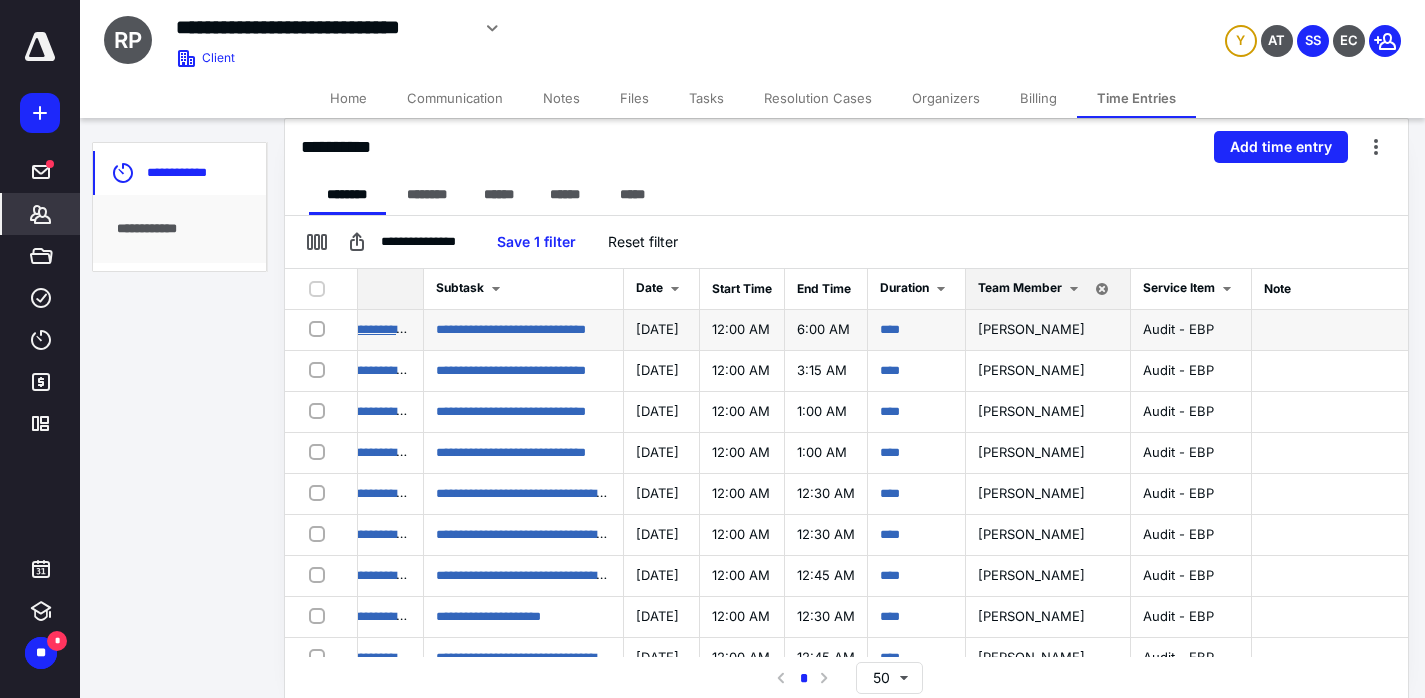 click on "**********" at bounding box center (338, 328) 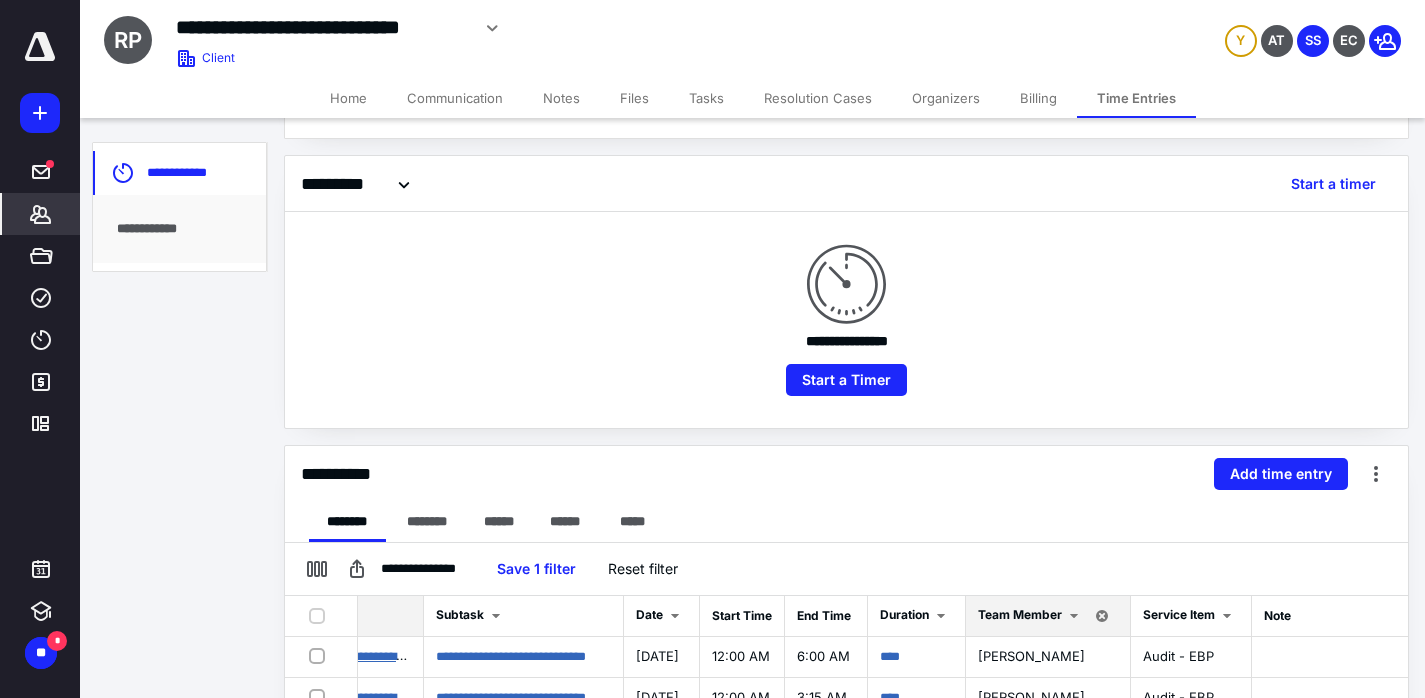 scroll, scrollTop: 446, scrollLeft: 0, axis: vertical 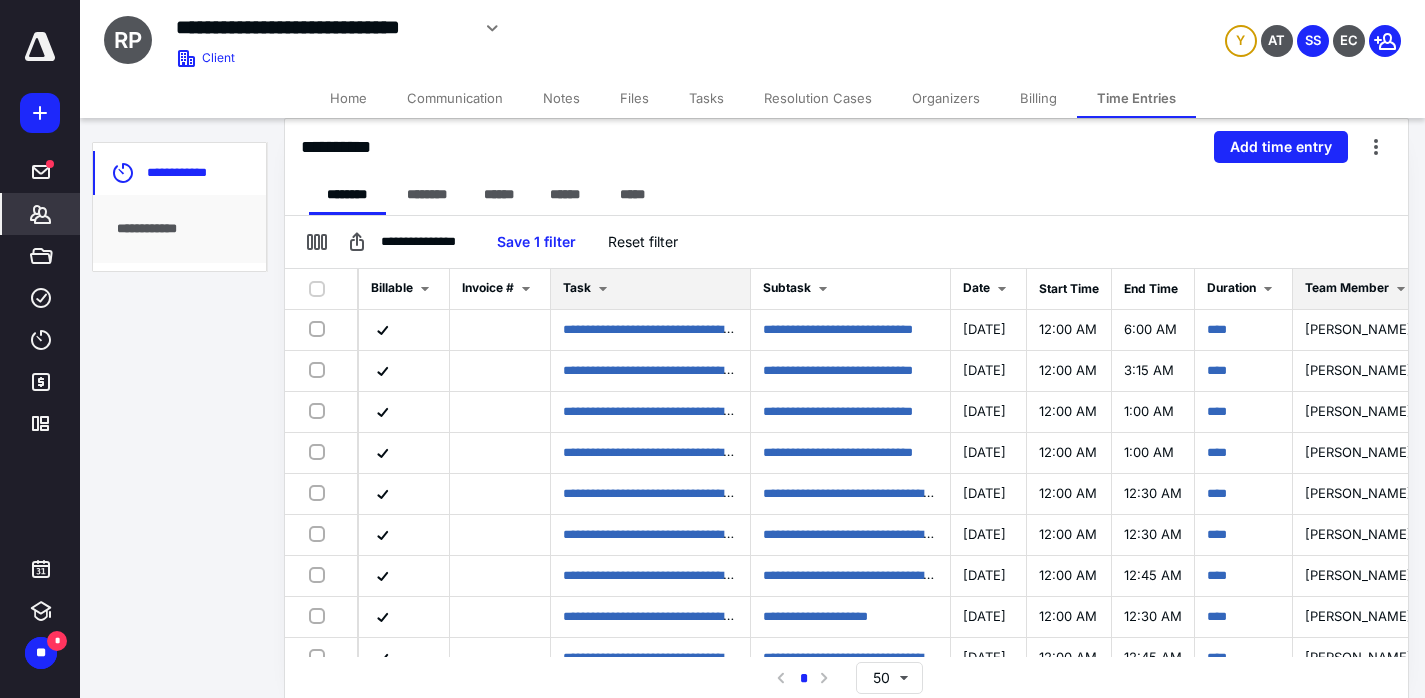 click on "Task" at bounding box center [651, 289] 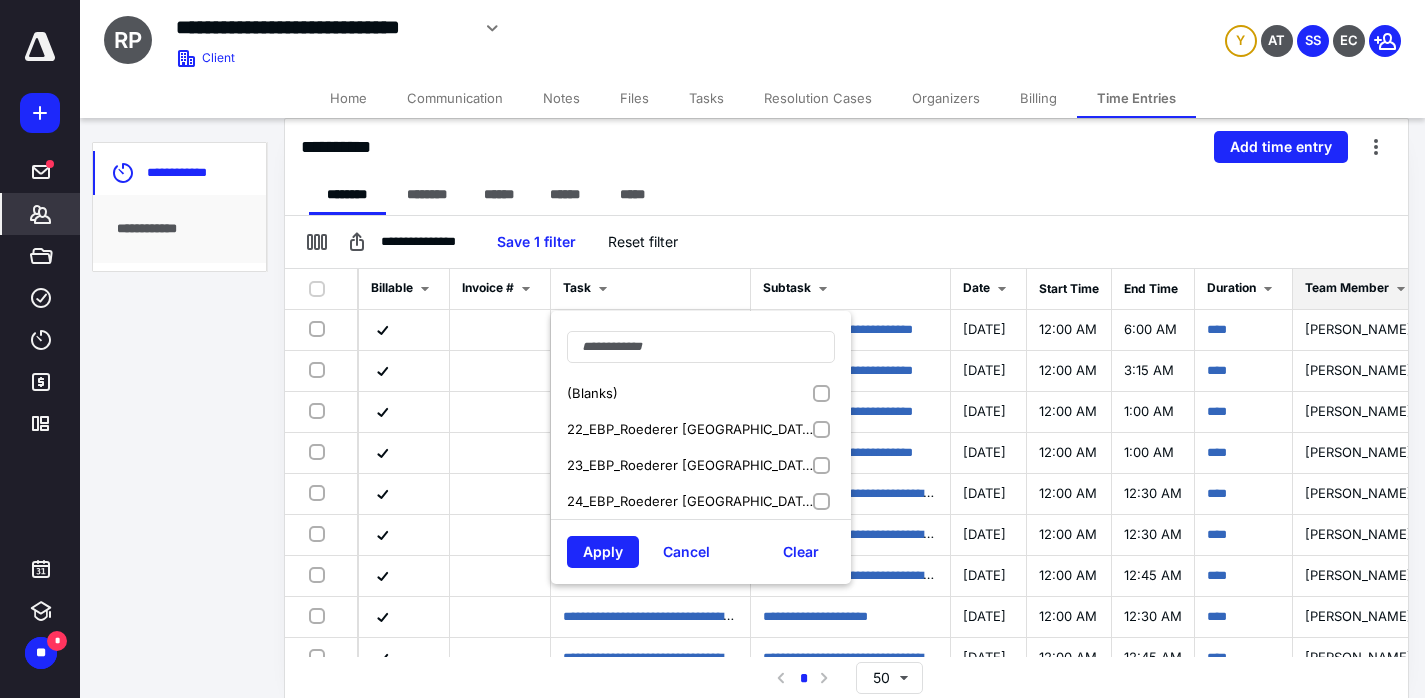 click on "24_EBP_Roederer [GEOGRAPHIC_DATA] Retirement Plan_Audit" at bounding box center (691, 501) 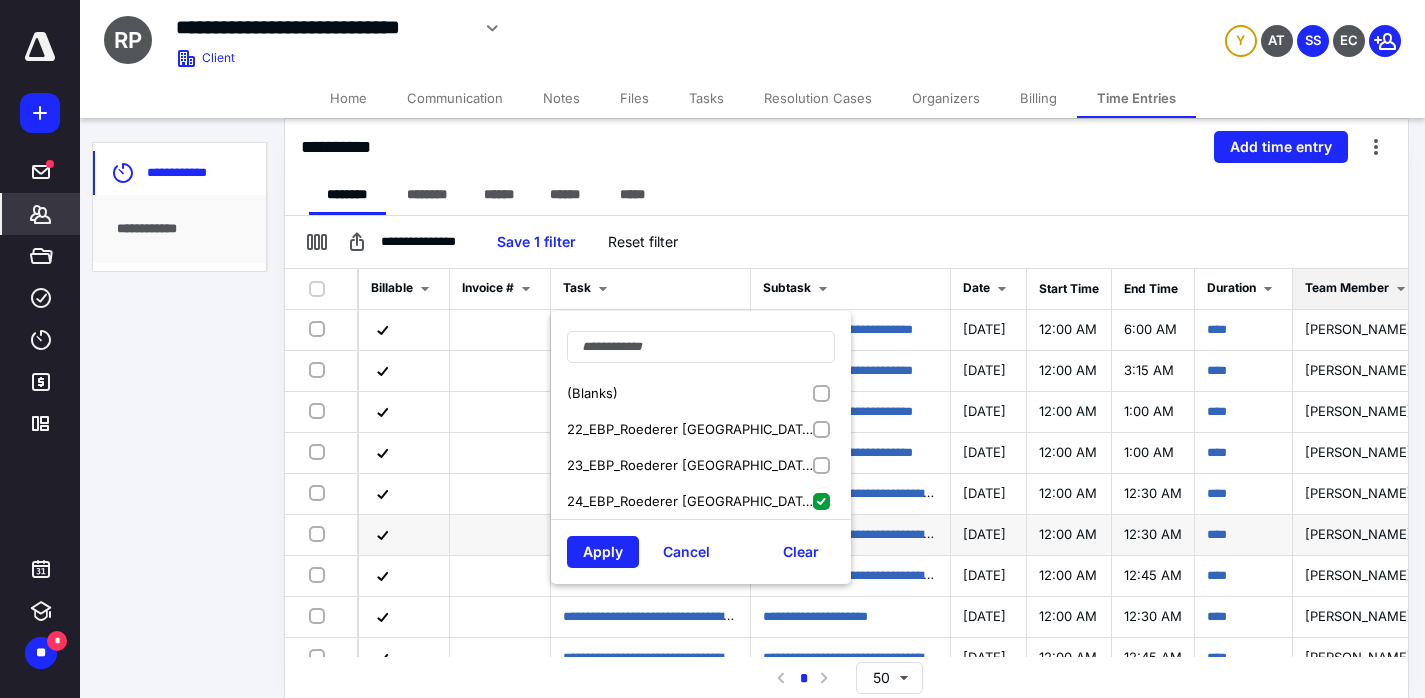 click on "Apply" at bounding box center (603, 552) 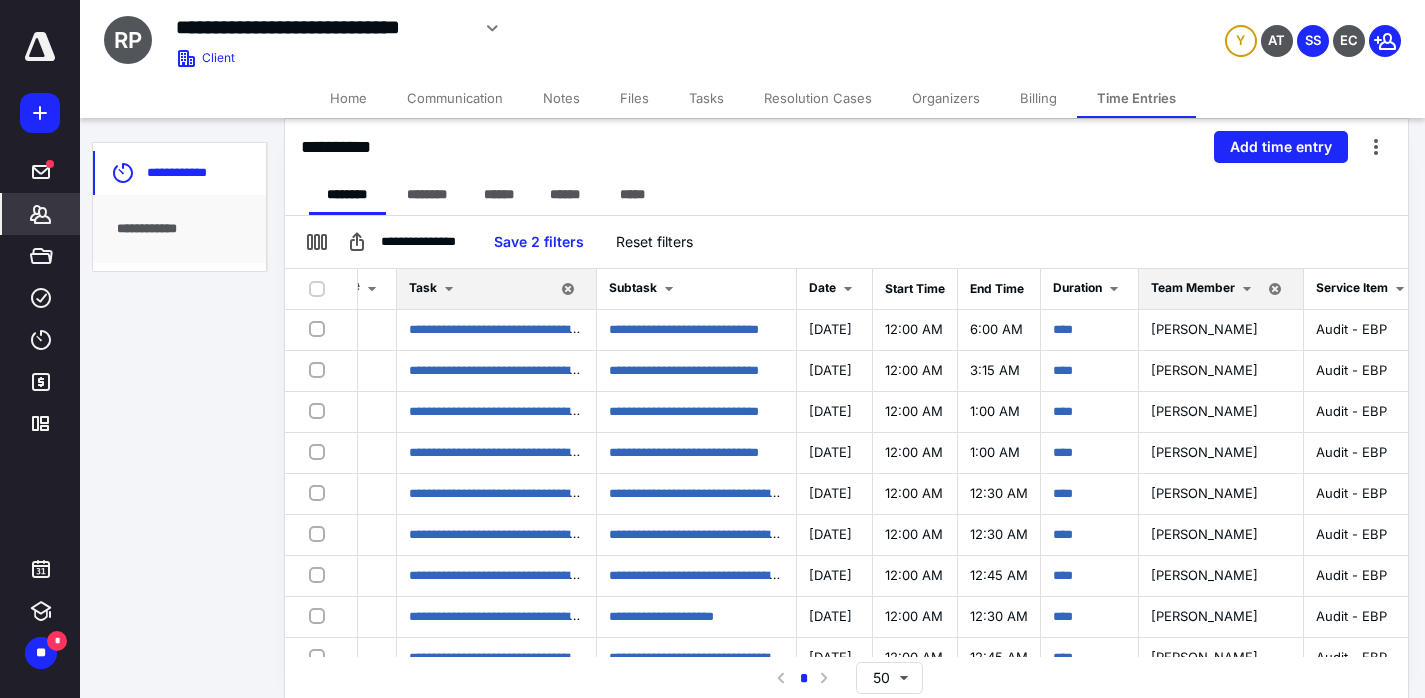 scroll, scrollTop: 0, scrollLeft: 375, axis: horizontal 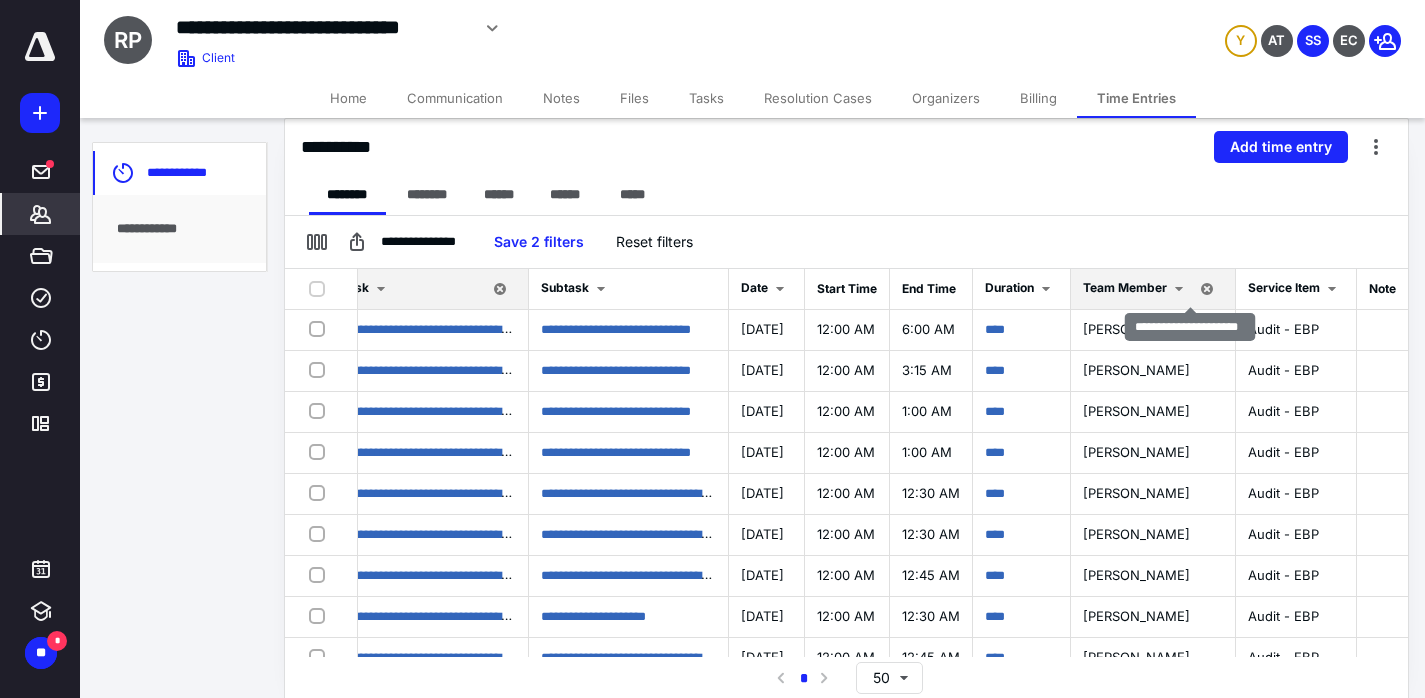 click at bounding box center (1207, 289) 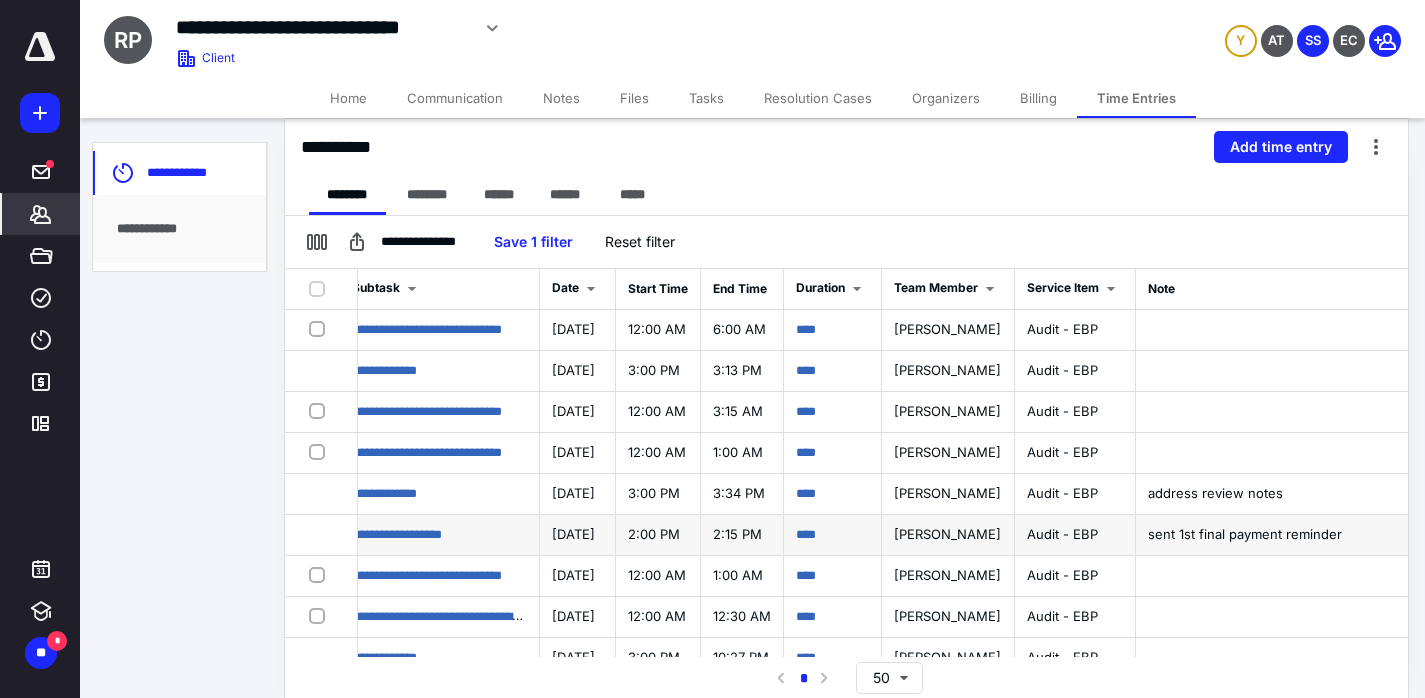 scroll, scrollTop: 0, scrollLeft: 562, axis: horizontal 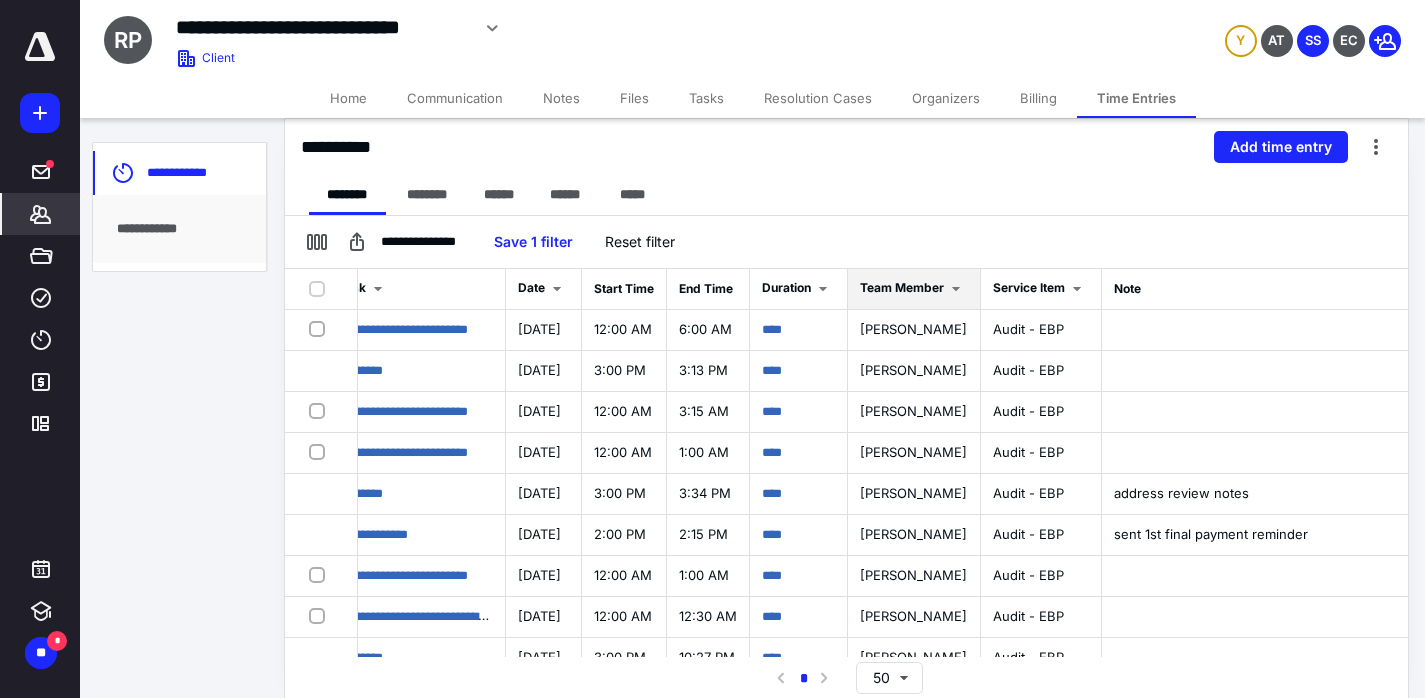 drag, startPoint x: 962, startPoint y: 272, endPoint x: 962, endPoint y: 296, distance: 24 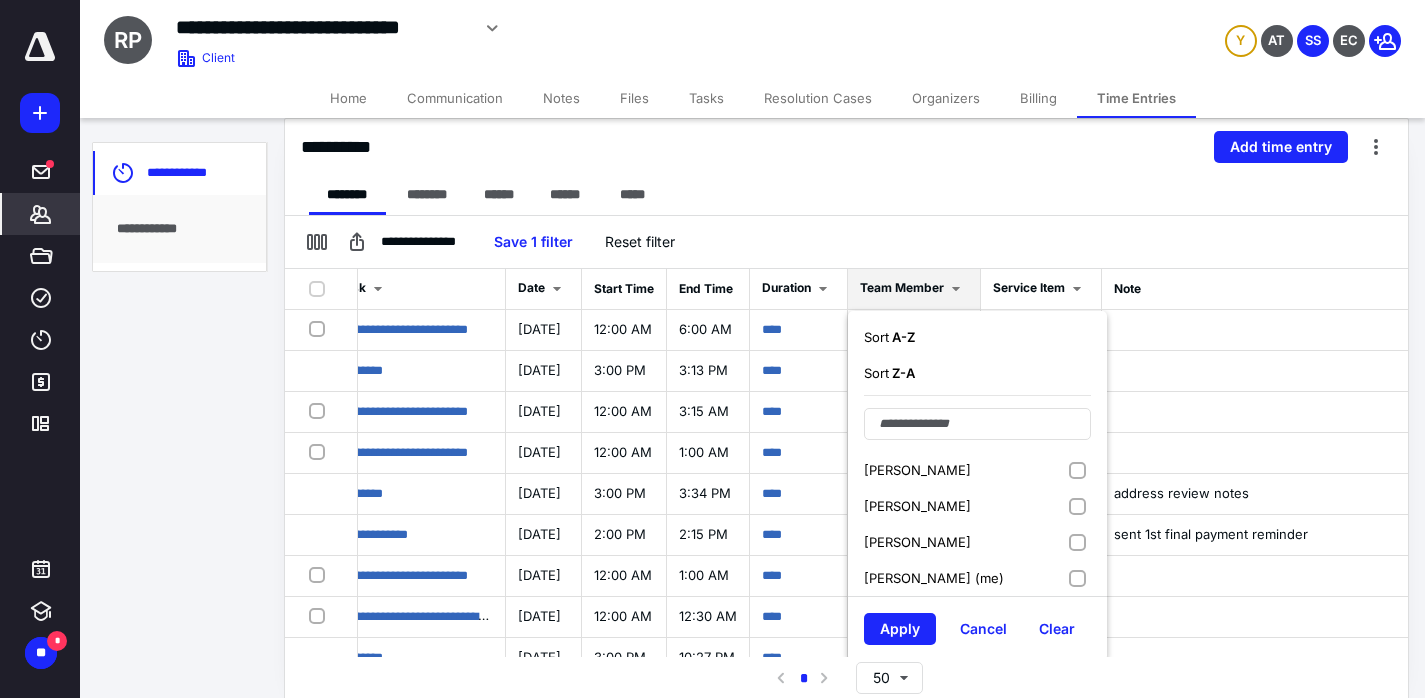 click on "[PERSON_NAME]" at bounding box center [917, 470] 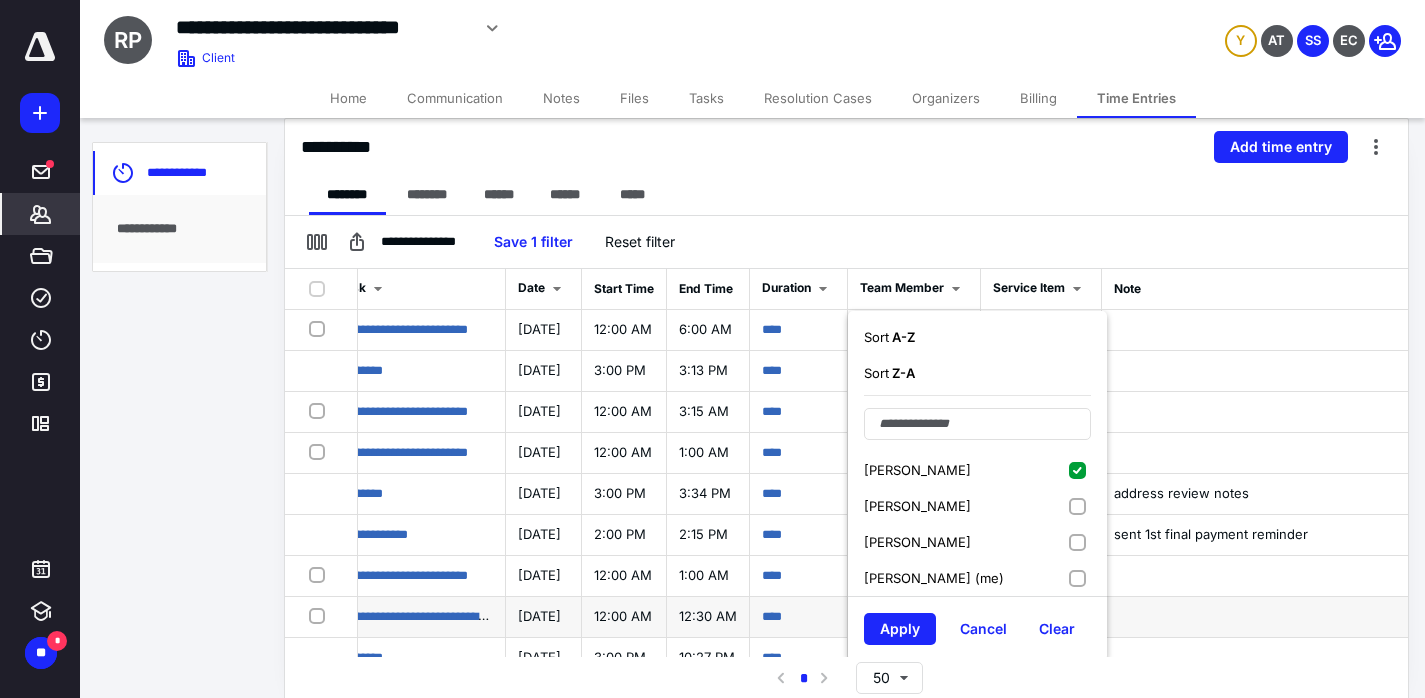 click on "Apply" at bounding box center [900, 629] 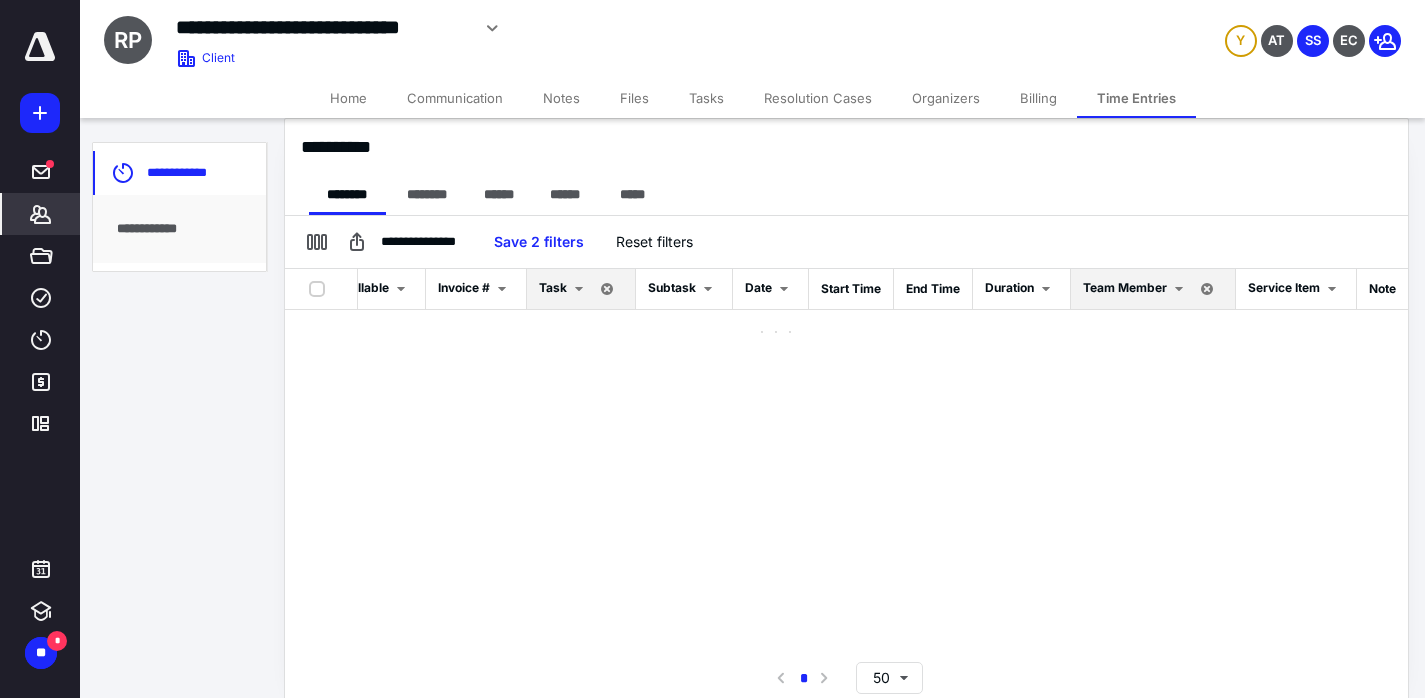 scroll, scrollTop: 0, scrollLeft: 148, axis: horizontal 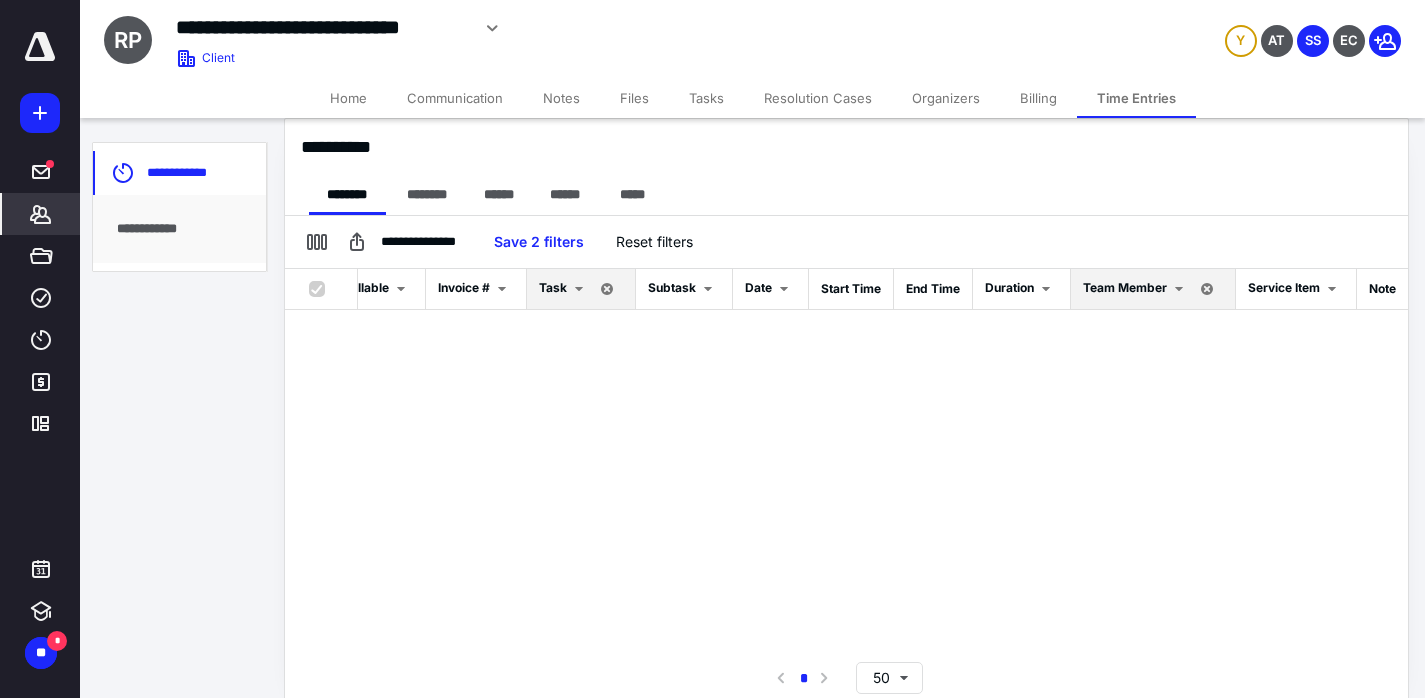 checkbox on "true" 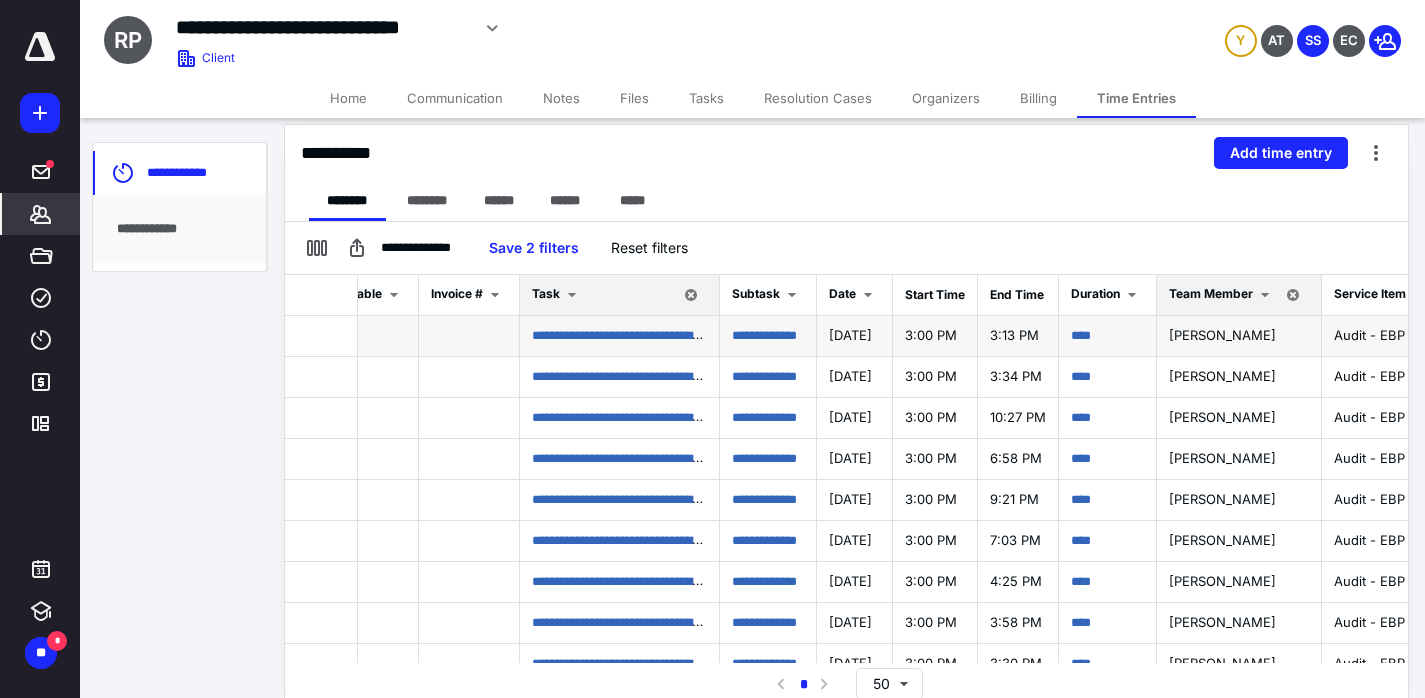 scroll, scrollTop: 446, scrollLeft: 0, axis: vertical 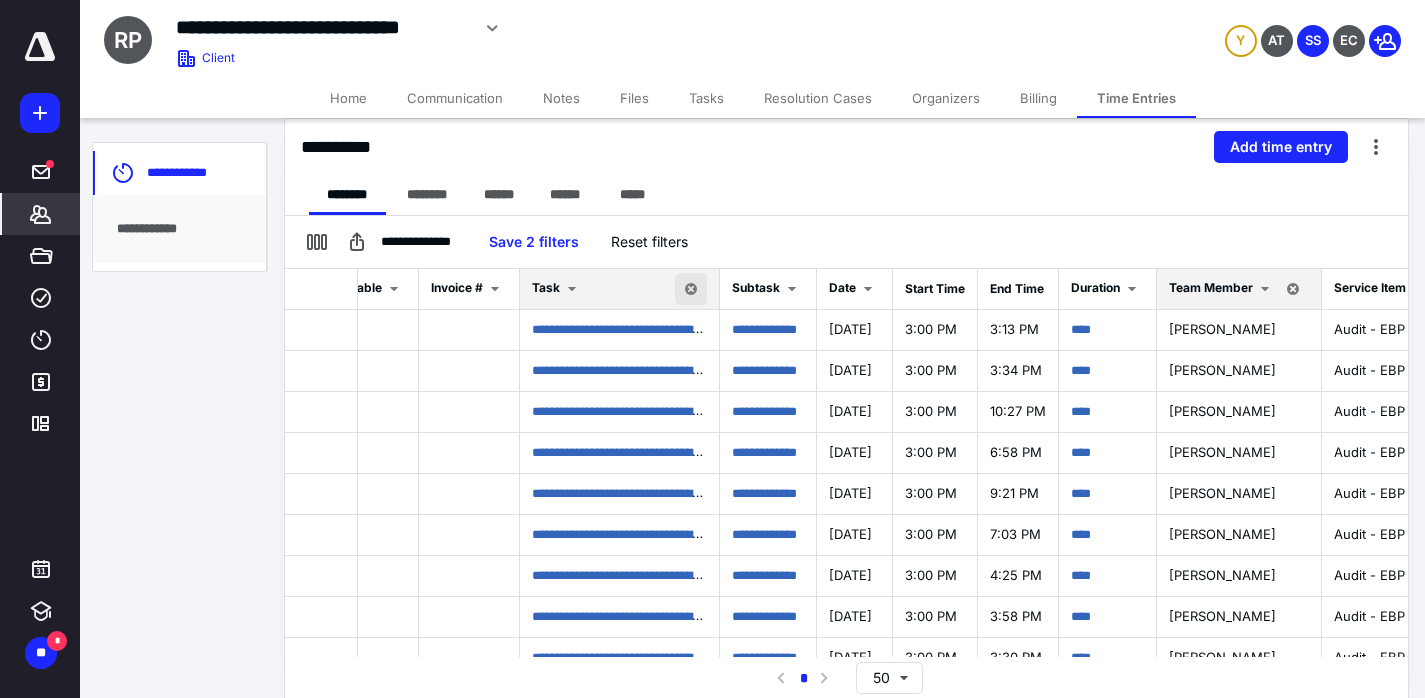 click at bounding box center (691, 289) 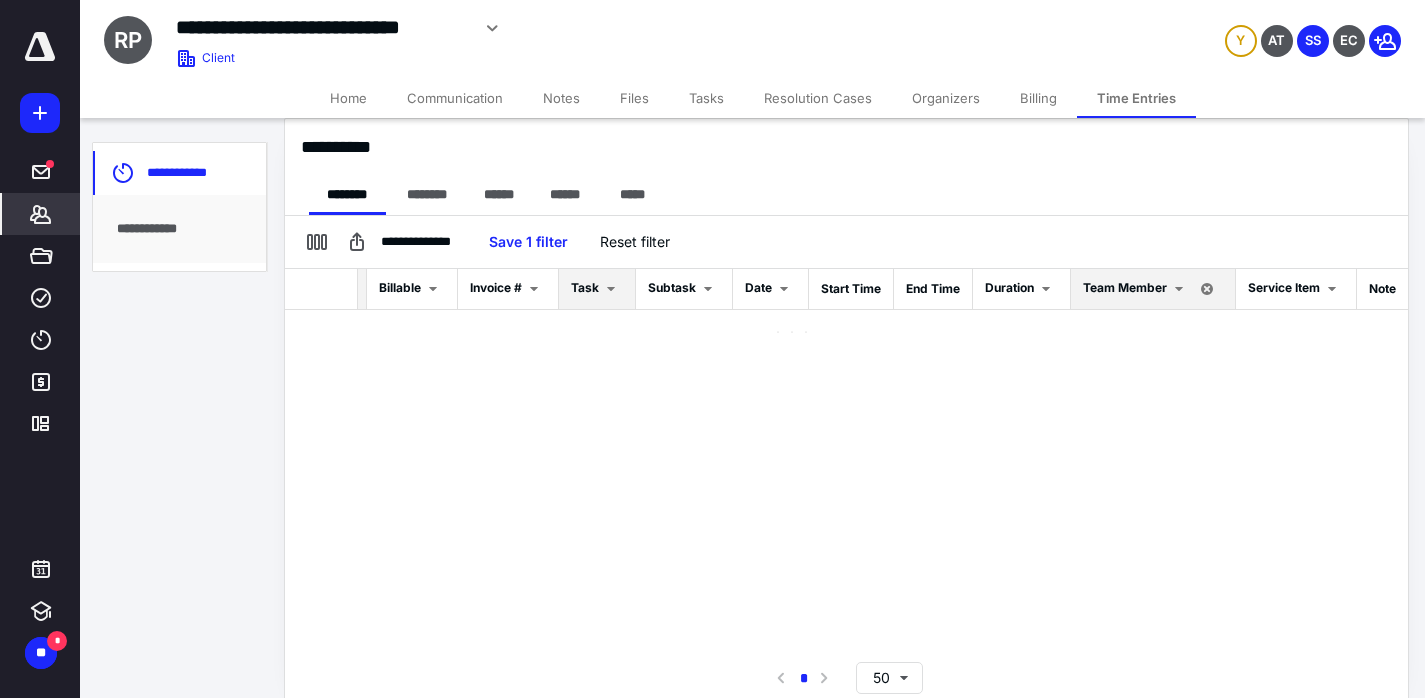 scroll, scrollTop: 0, scrollLeft: 116, axis: horizontal 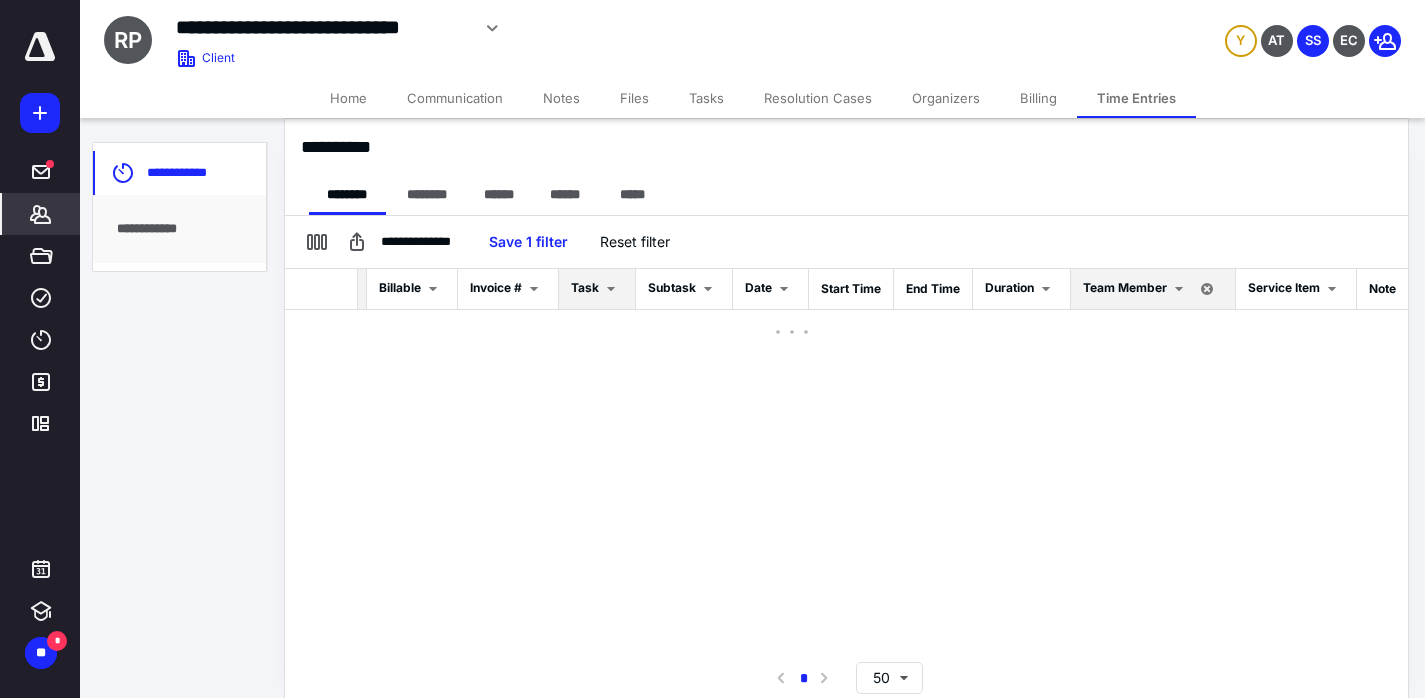 click on "**********" at bounding box center (846, 242) 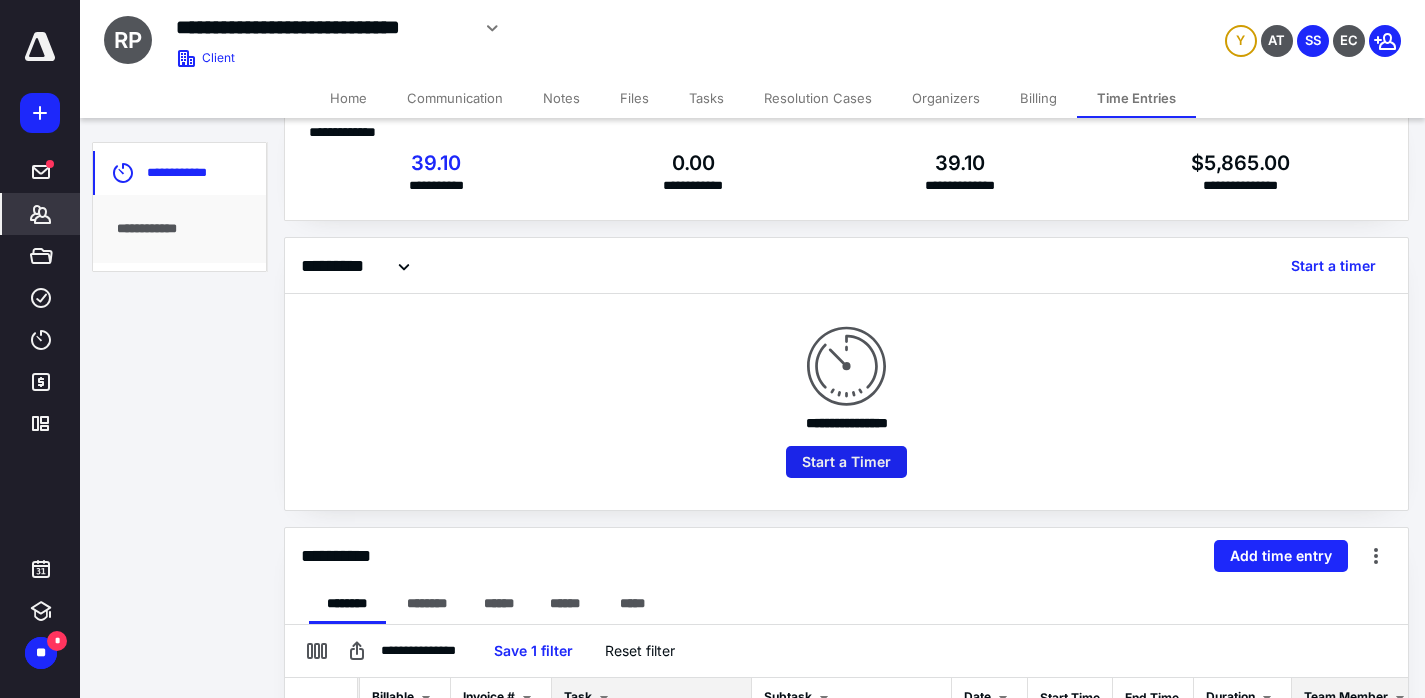 scroll, scrollTop: 0, scrollLeft: 0, axis: both 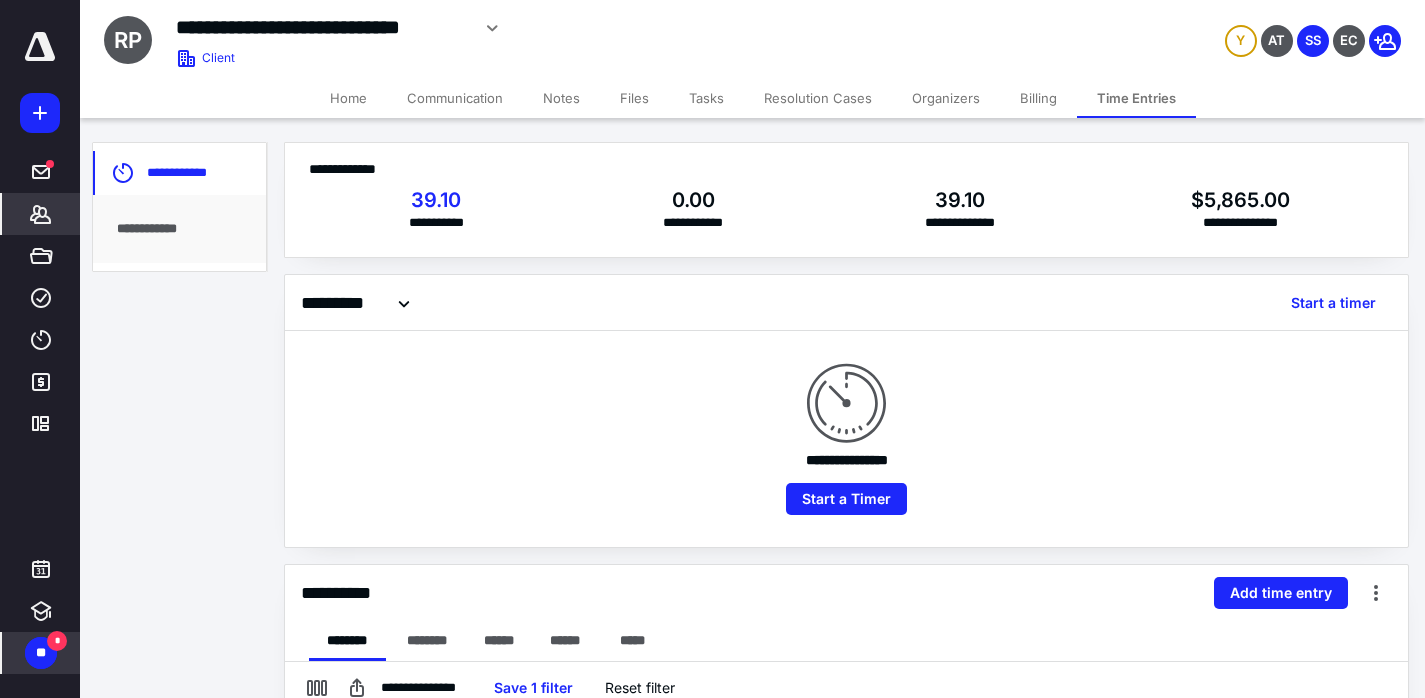 click on "**" at bounding box center (41, 653) 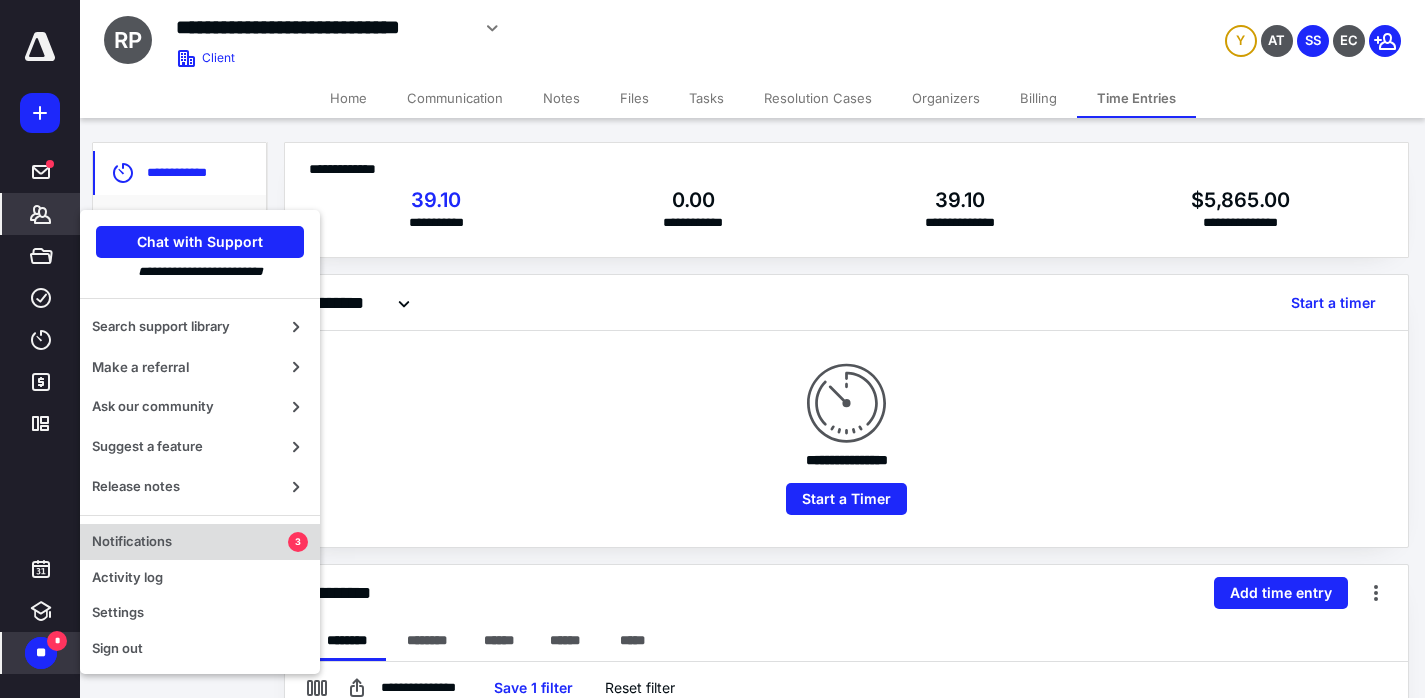 click on "Notifications" at bounding box center (190, 542) 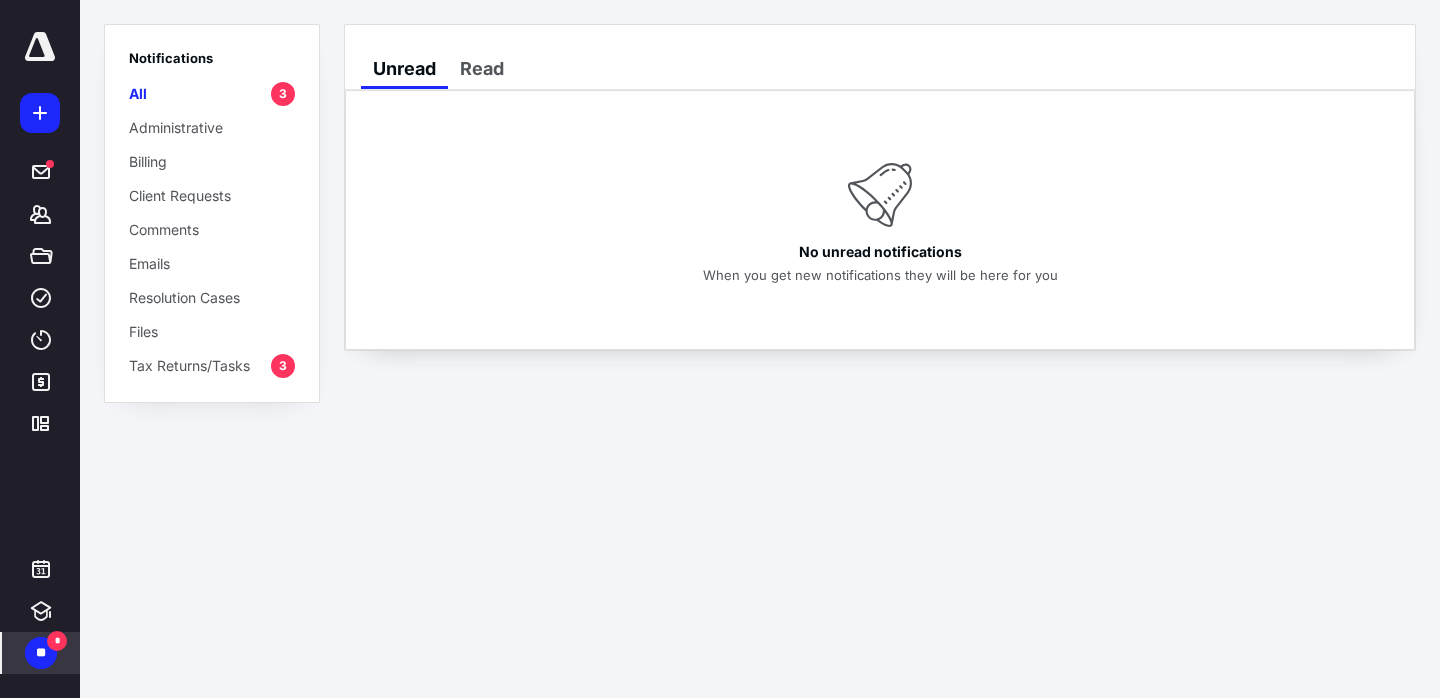 click on "3" at bounding box center (283, 366) 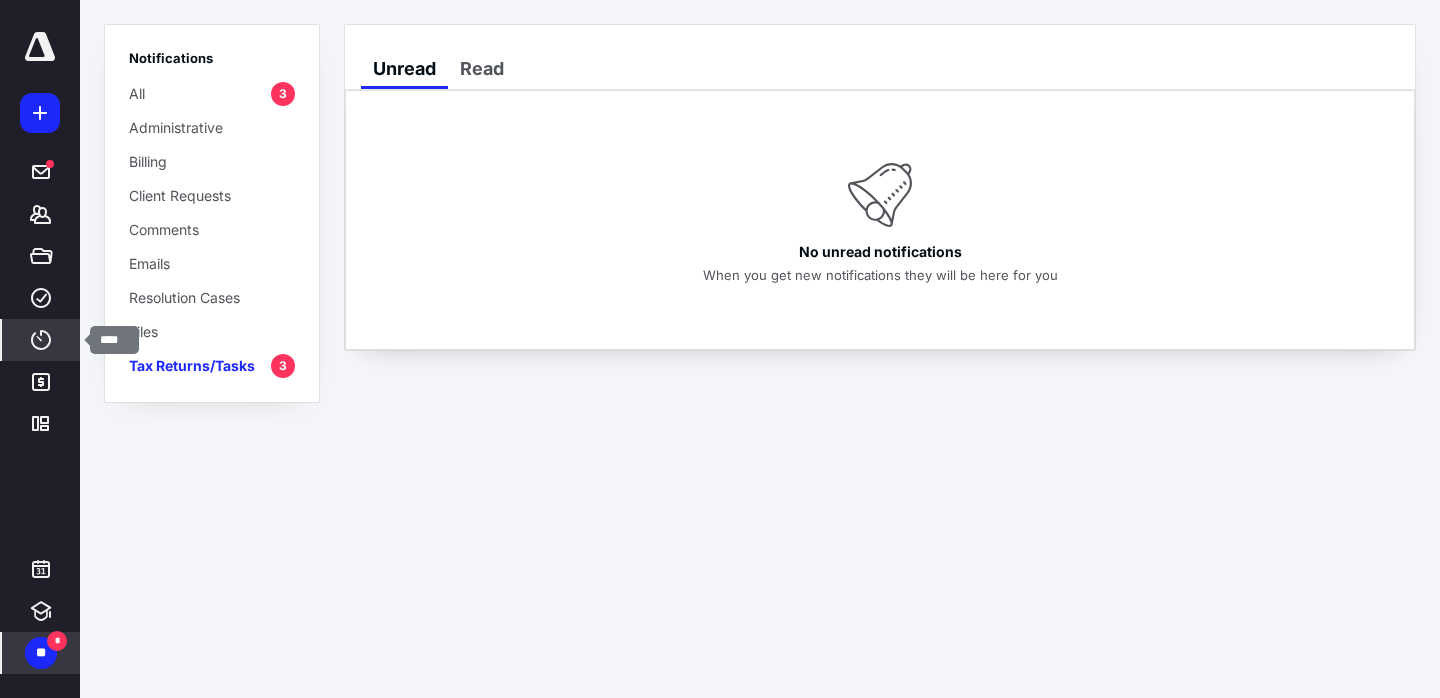 click 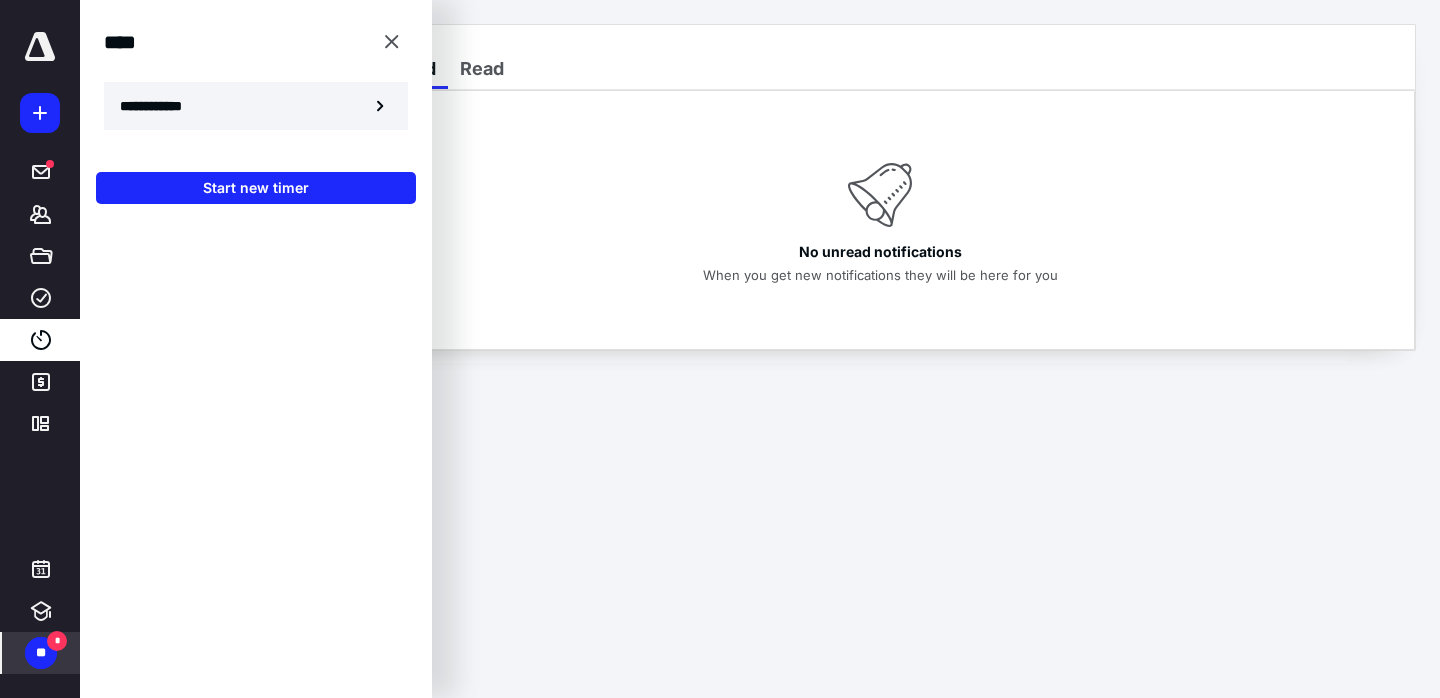 click on "**********" at bounding box center [162, 106] 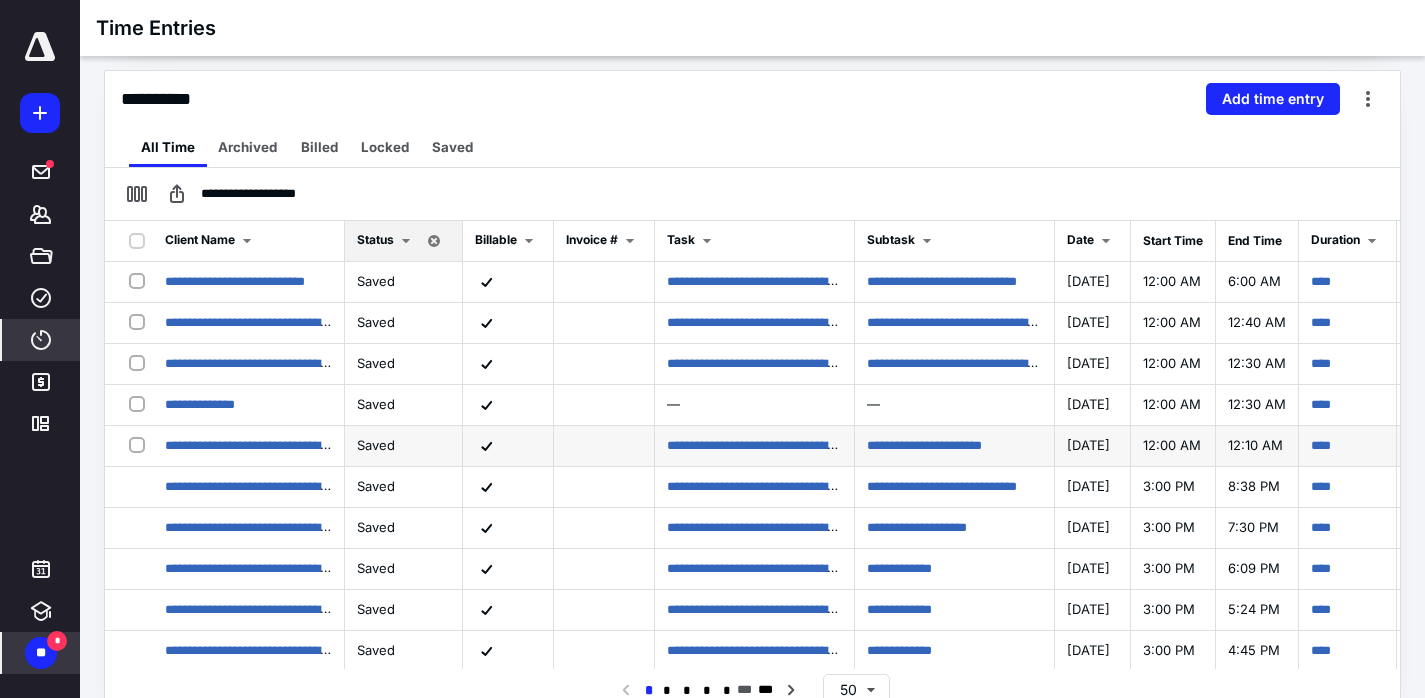 scroll, scrollTop: 444, scrollLeft: 0, axis: vertical 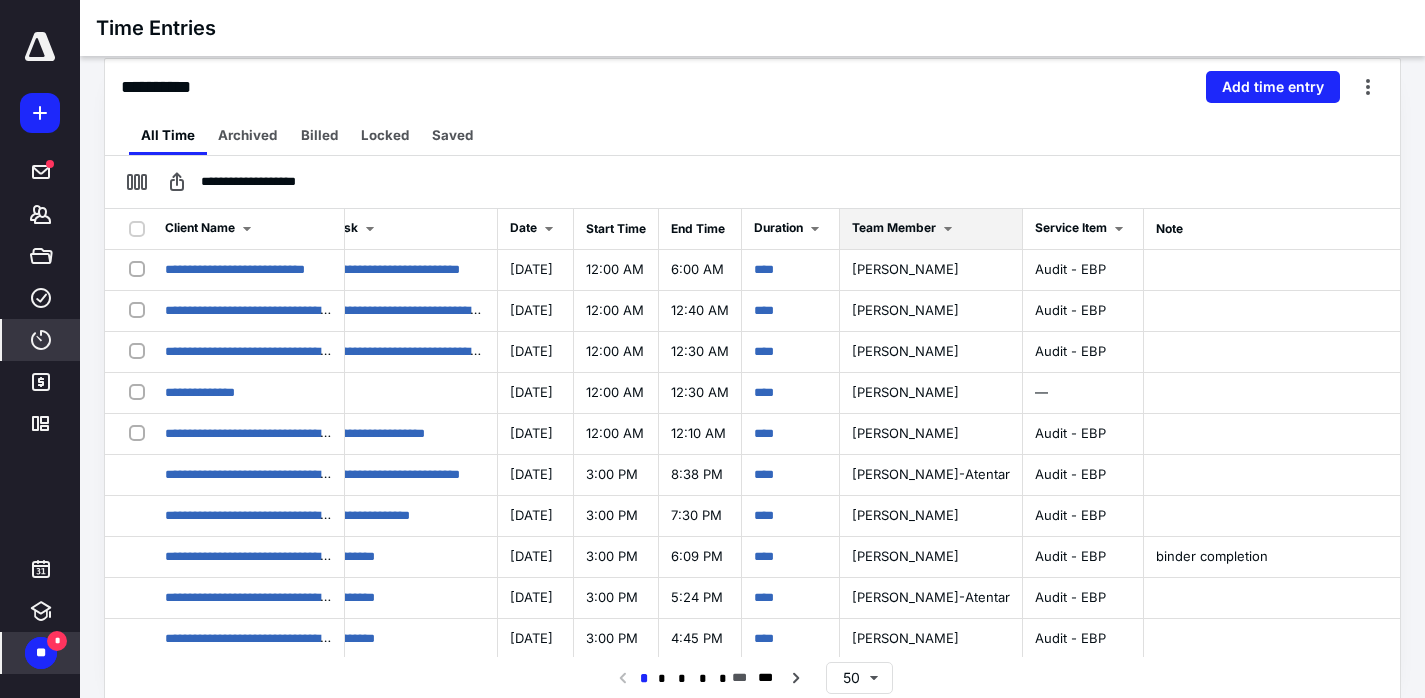 click on "Team Member" at bounding box center (894, 227) 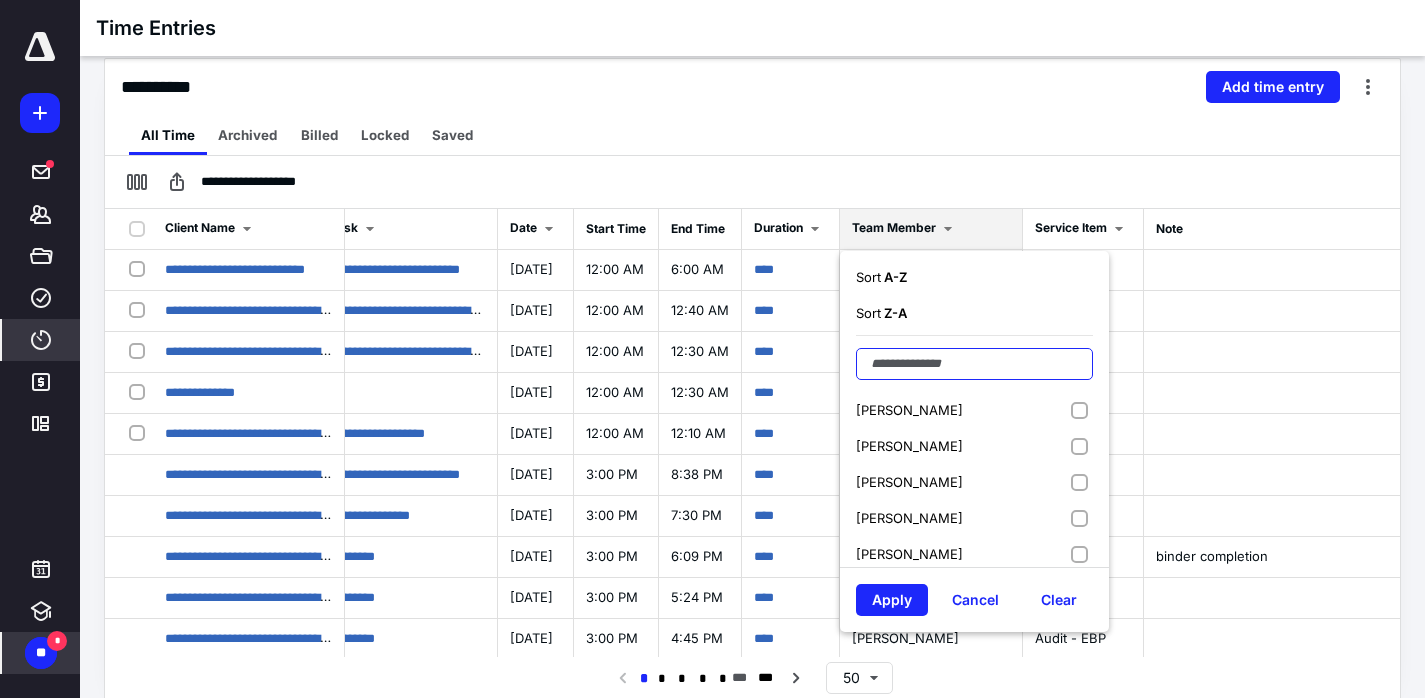 click at bounding box center (974, 364) 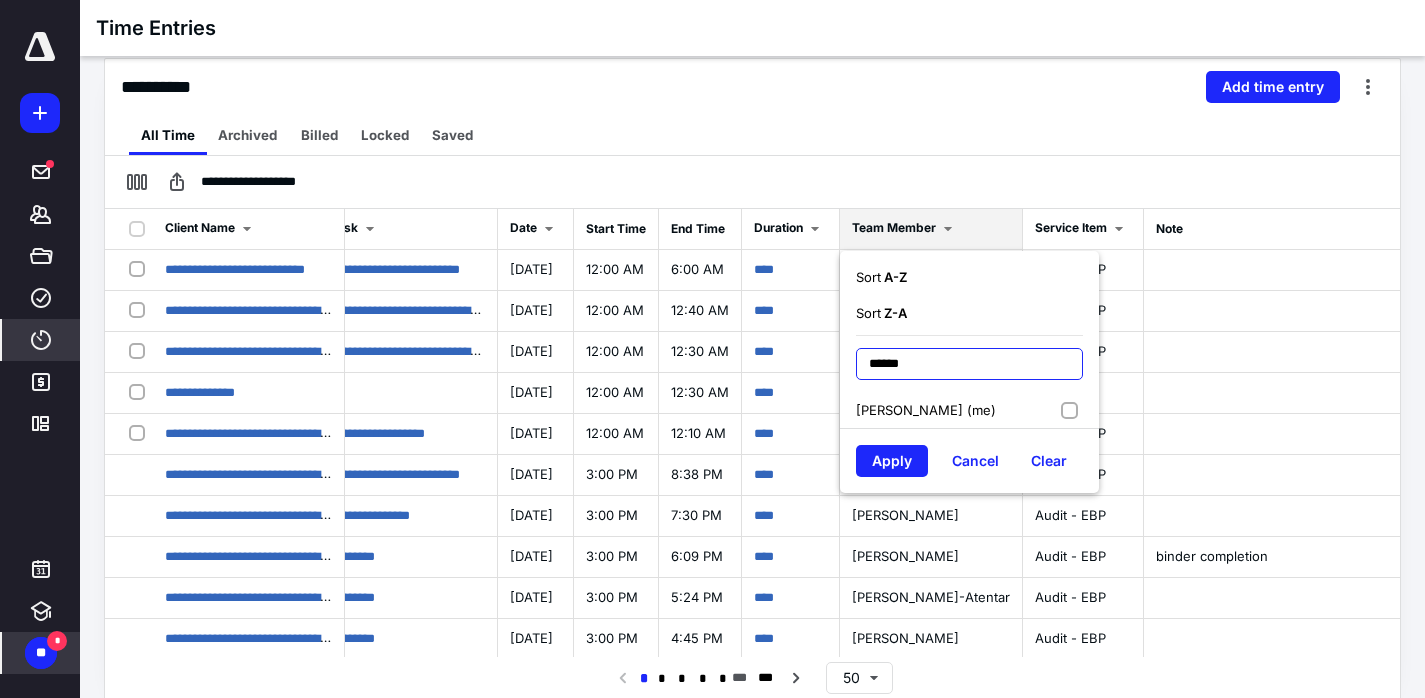 type on "******" 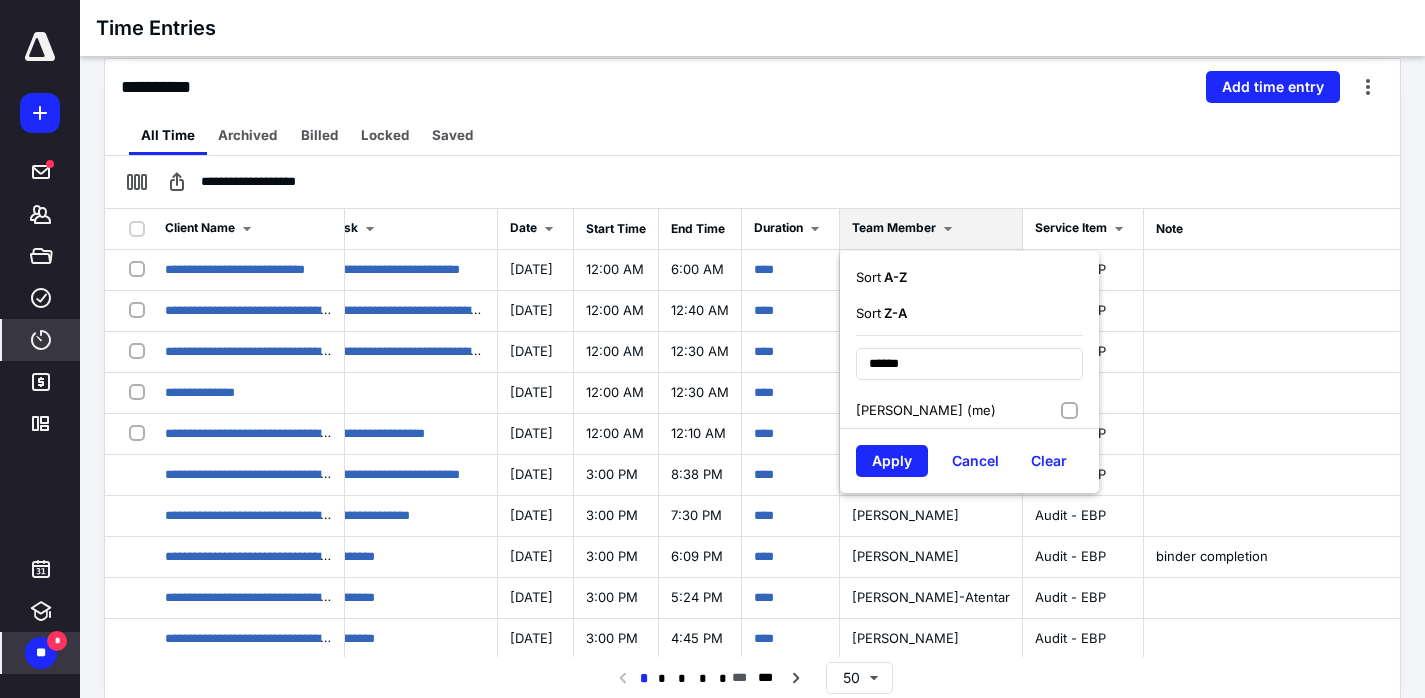 click on "[PERSON_NAME] (me)" at bounding box center (926, 410) 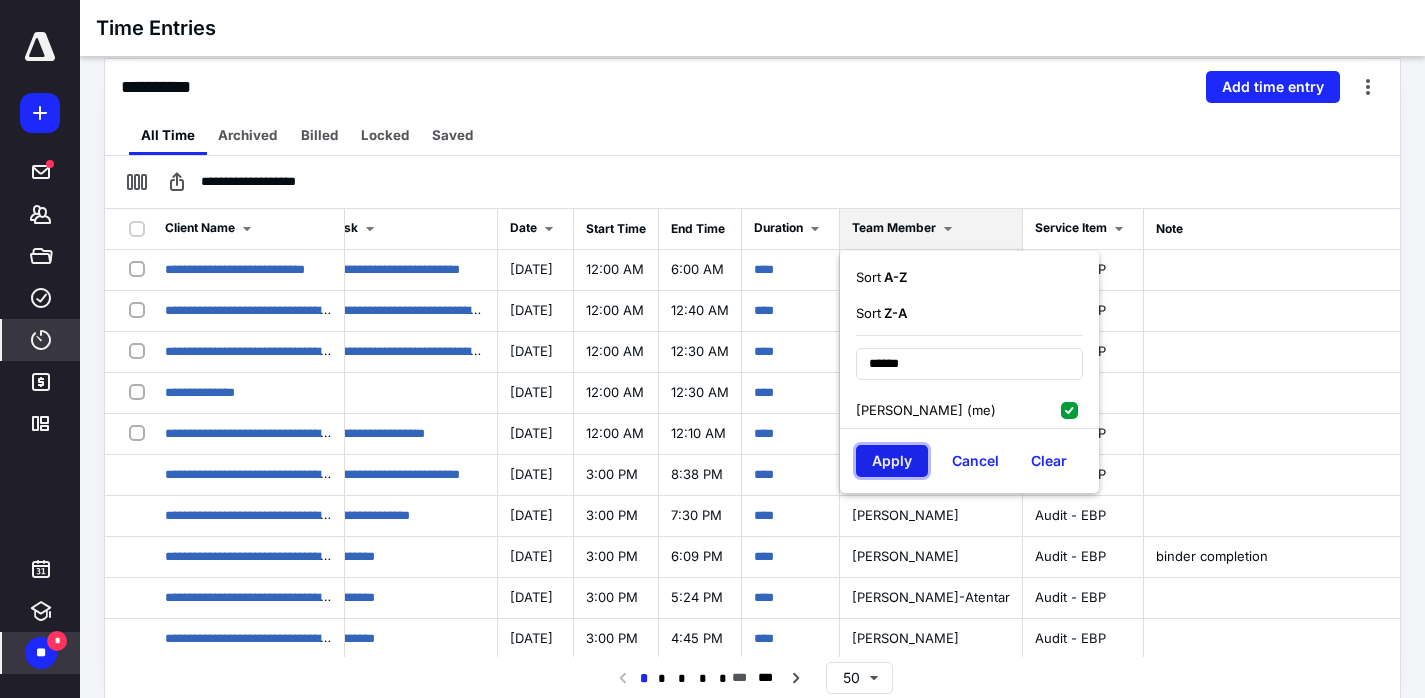 click on "Apply" at bounding box center (892, 461) 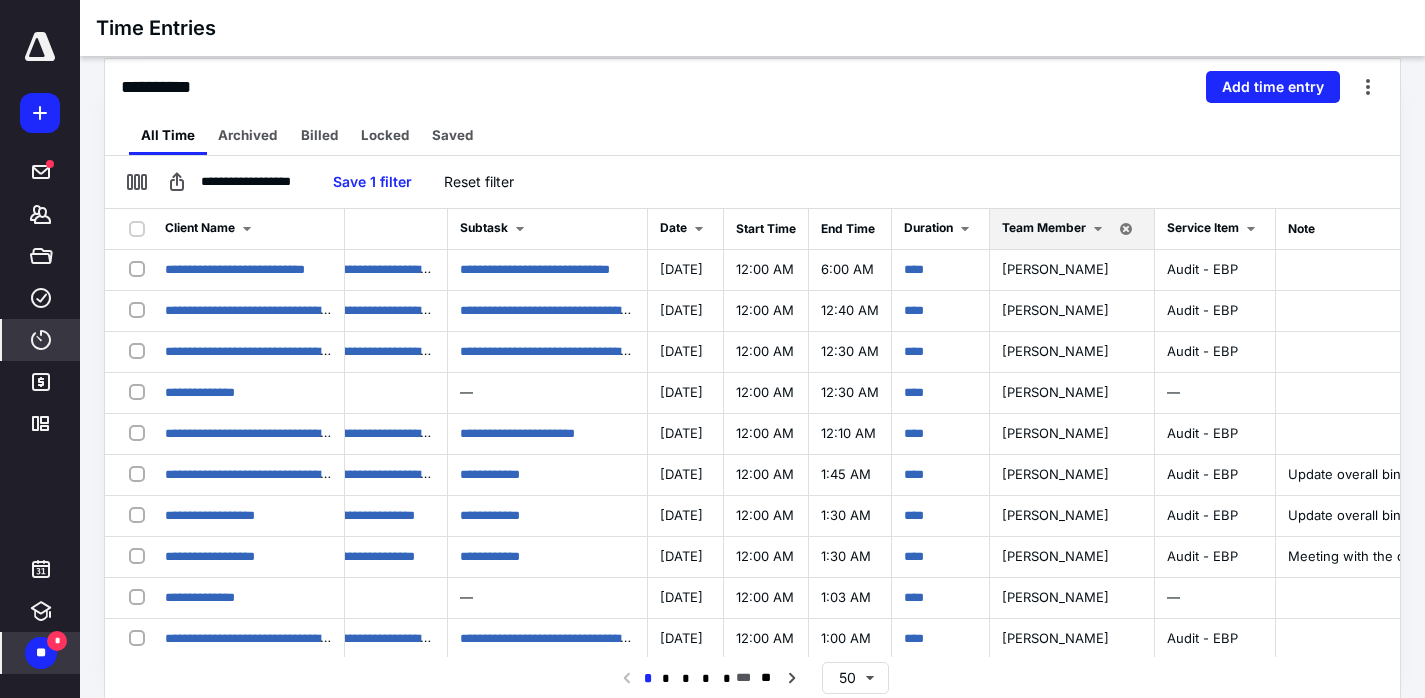 scroll, scrollTop: 0, scrollLeft: 594, axis: horizontal 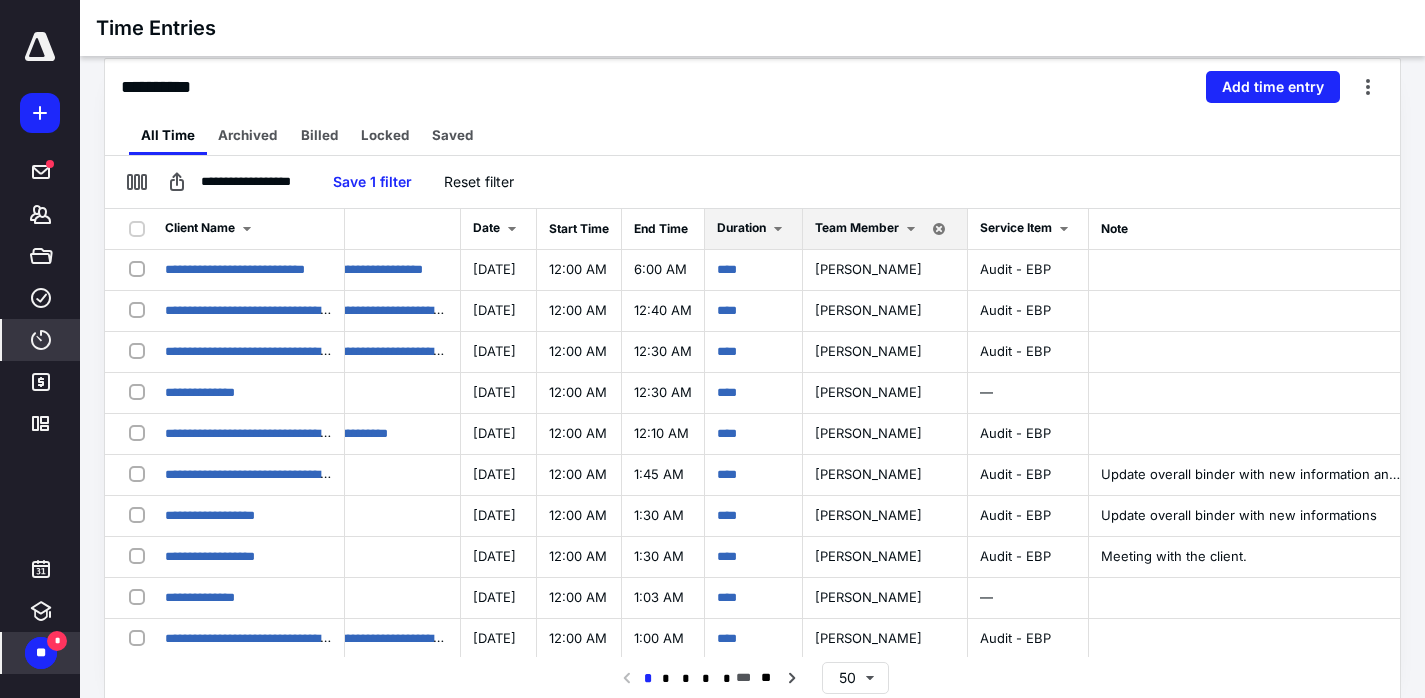 drag, startPoint x: 900, startPoint y: 159, endPoint x: 773, endPoint y: 220, distance: 140.89003 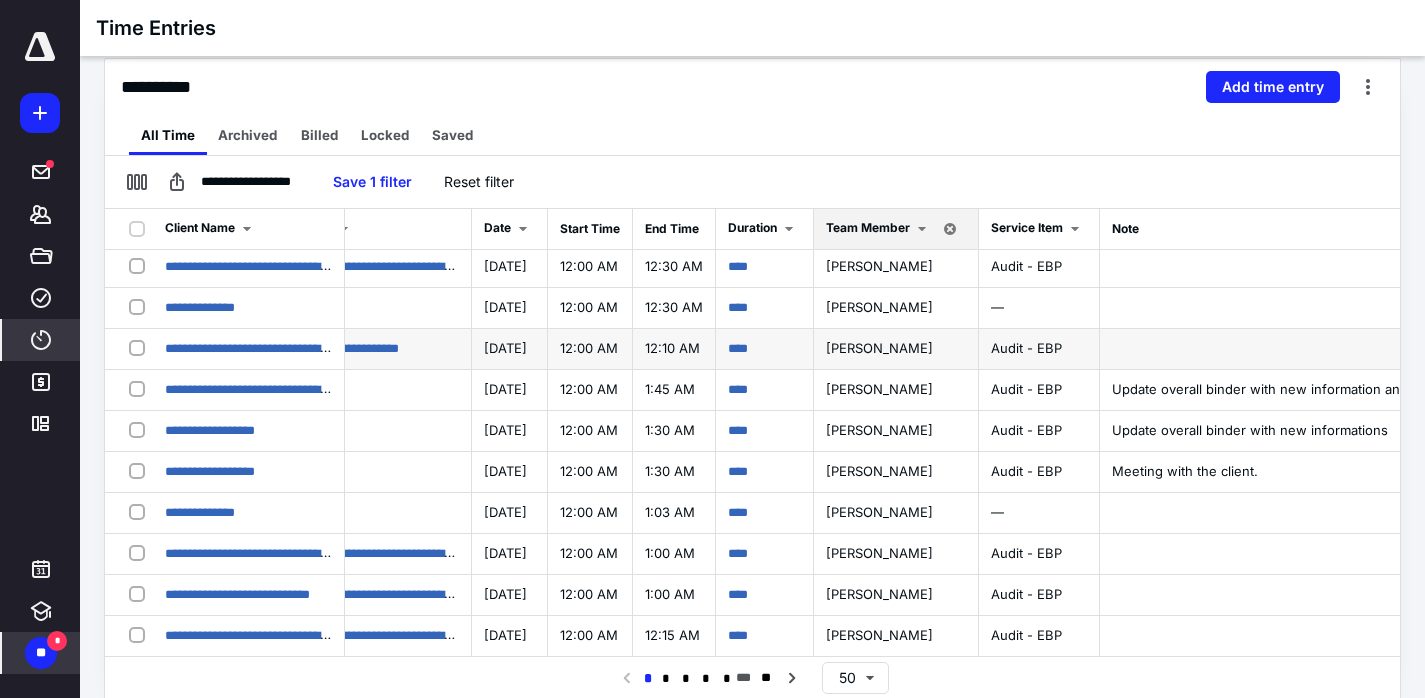 scroll, scrollTop: 0, scrollLeft: 583, axis: horizontal 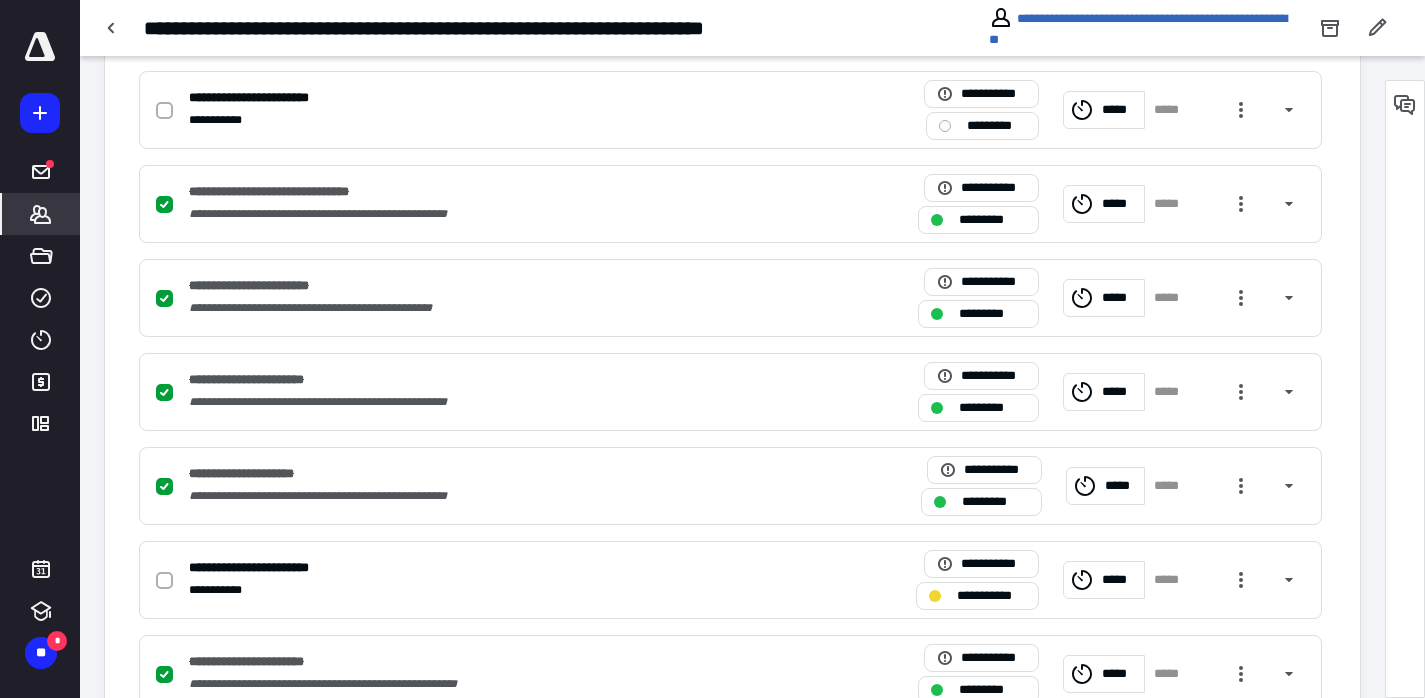 click 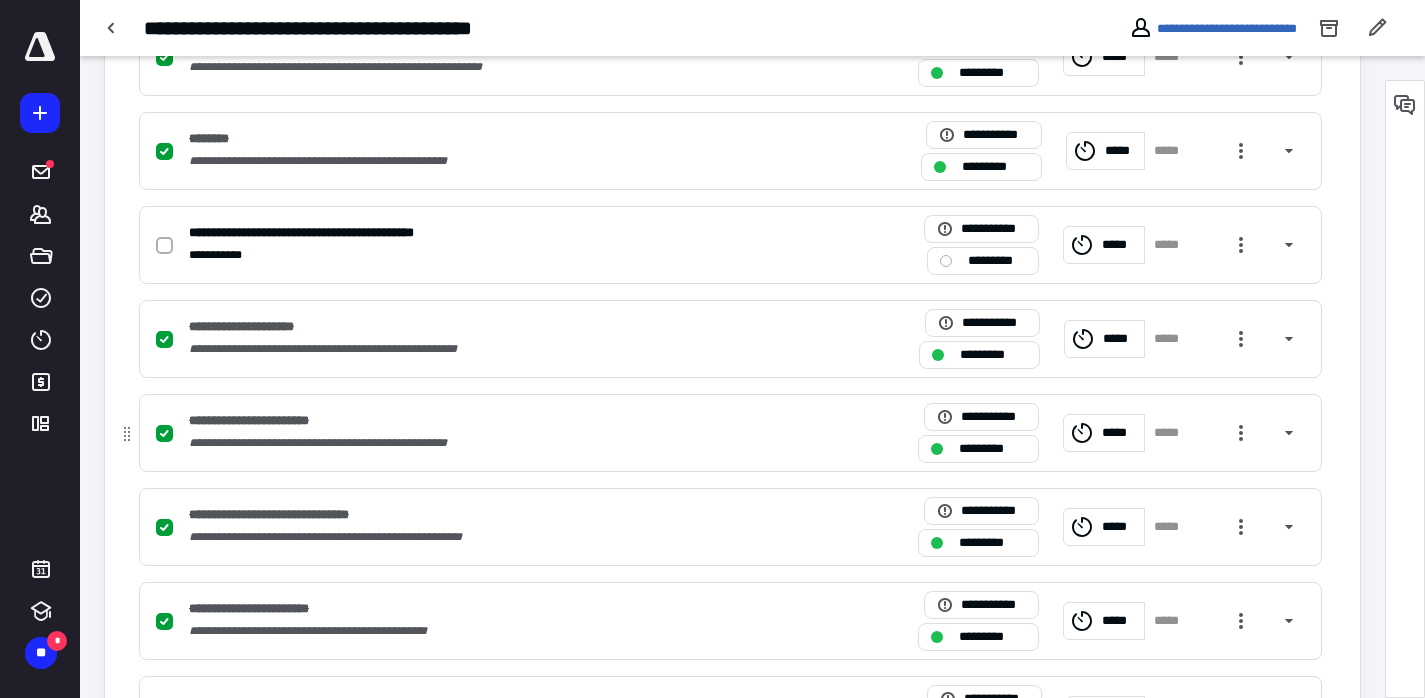 scroll, scrollTop: 1028, scrollLeft: 0, axis: vertical 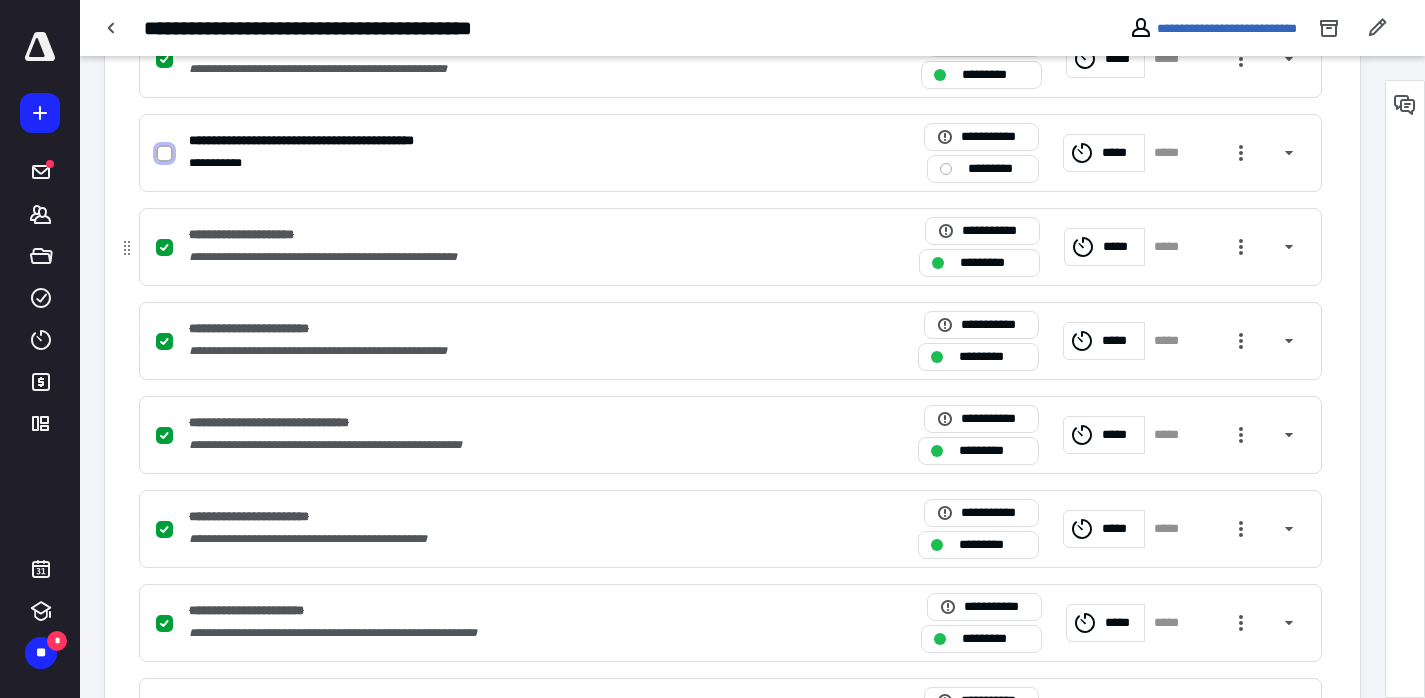 drag, startPoint x: 166, startPoint y: 156, endPoint x: 195, endPoint y: 256, distance: 104.120125 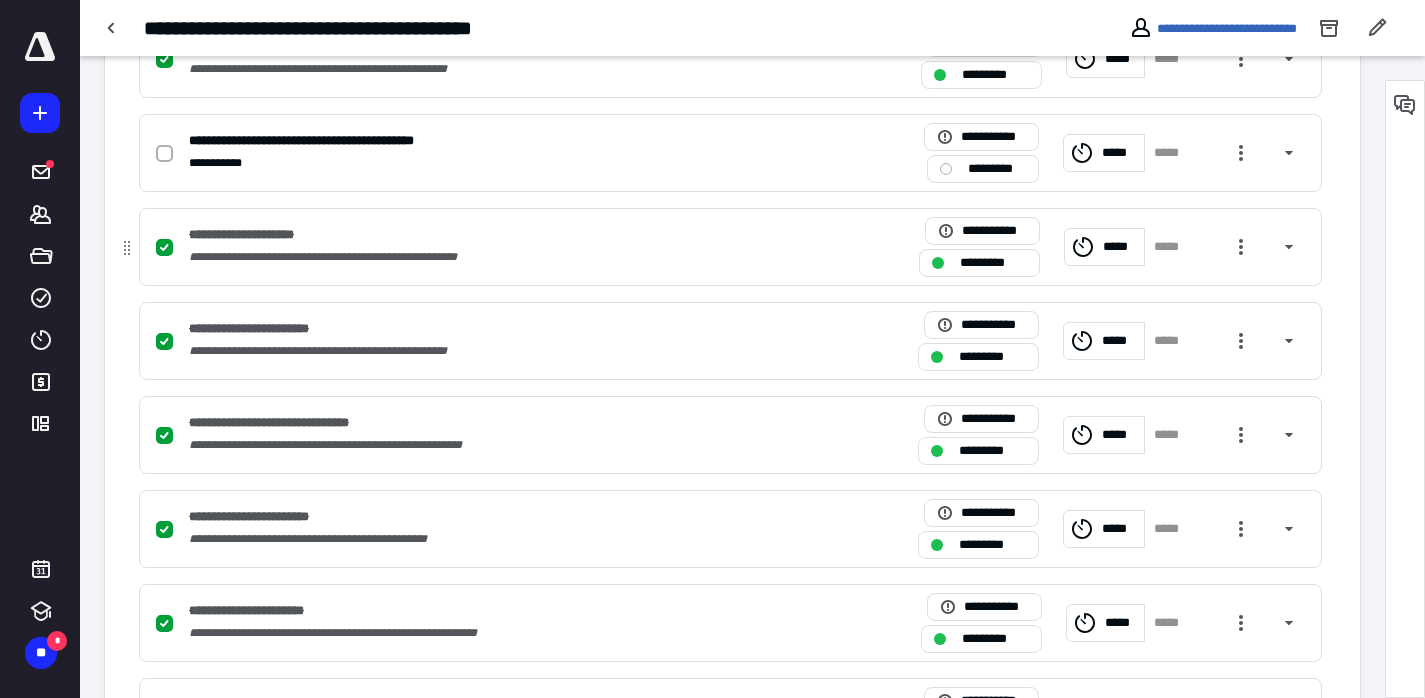 checkbox on "true" 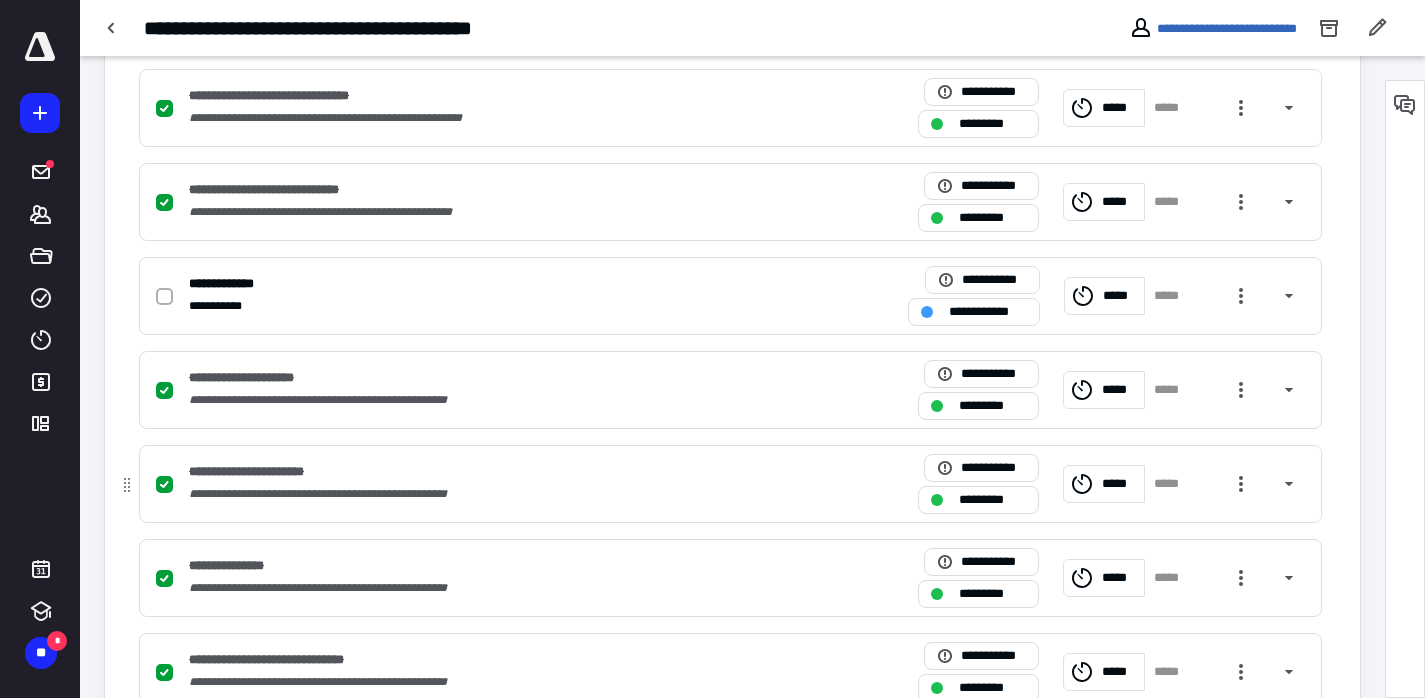 scroll, scrollTop: 2506, scrollLeft: 0, axis: vertical 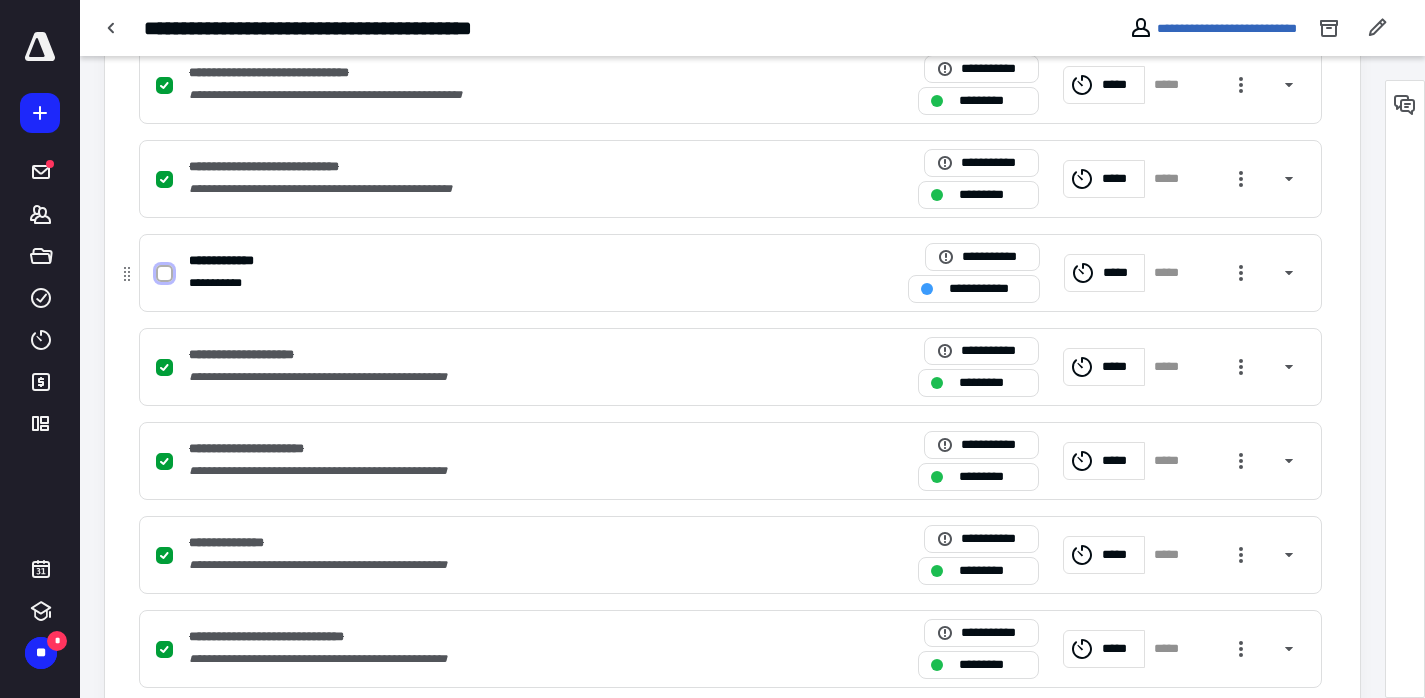 click at bounding box center (164, 274) 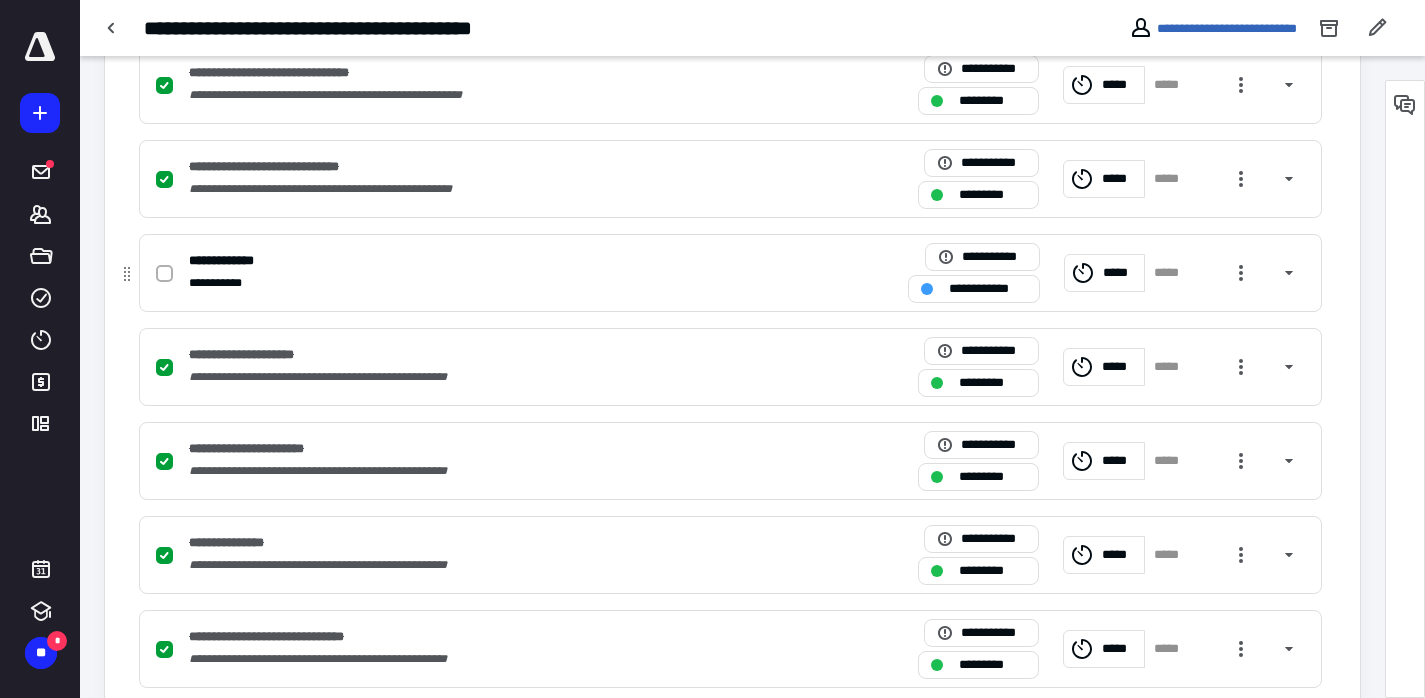 checkbox on "true" 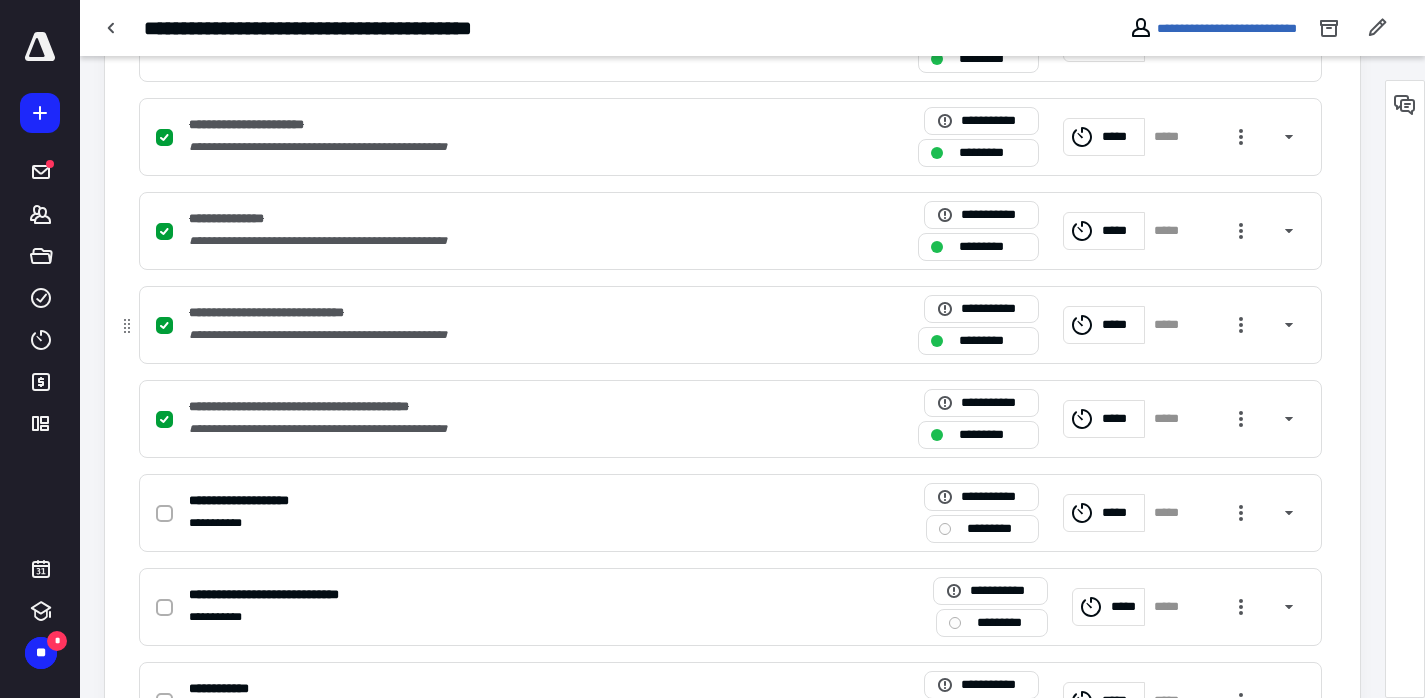 scroll, scrollTop: 2917, scrollLeft: 0, axis: vertical 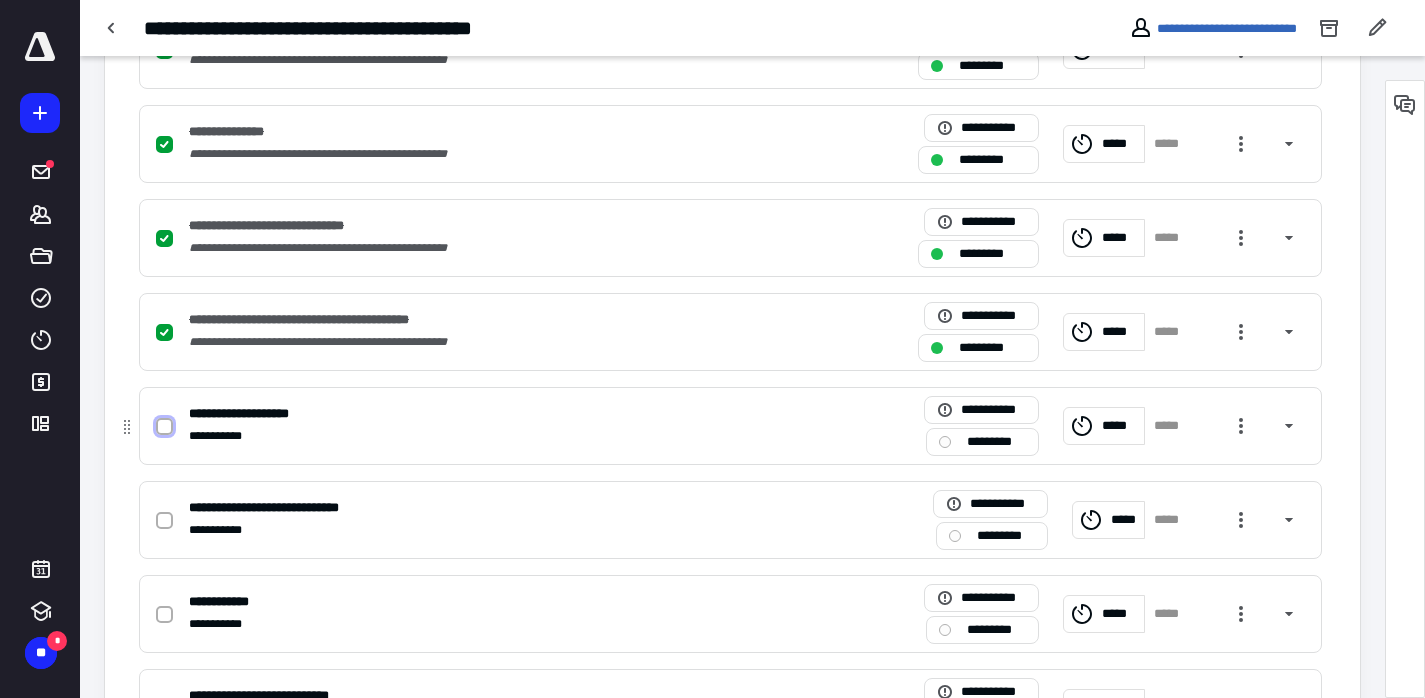 click at bounding box center (164, 427) 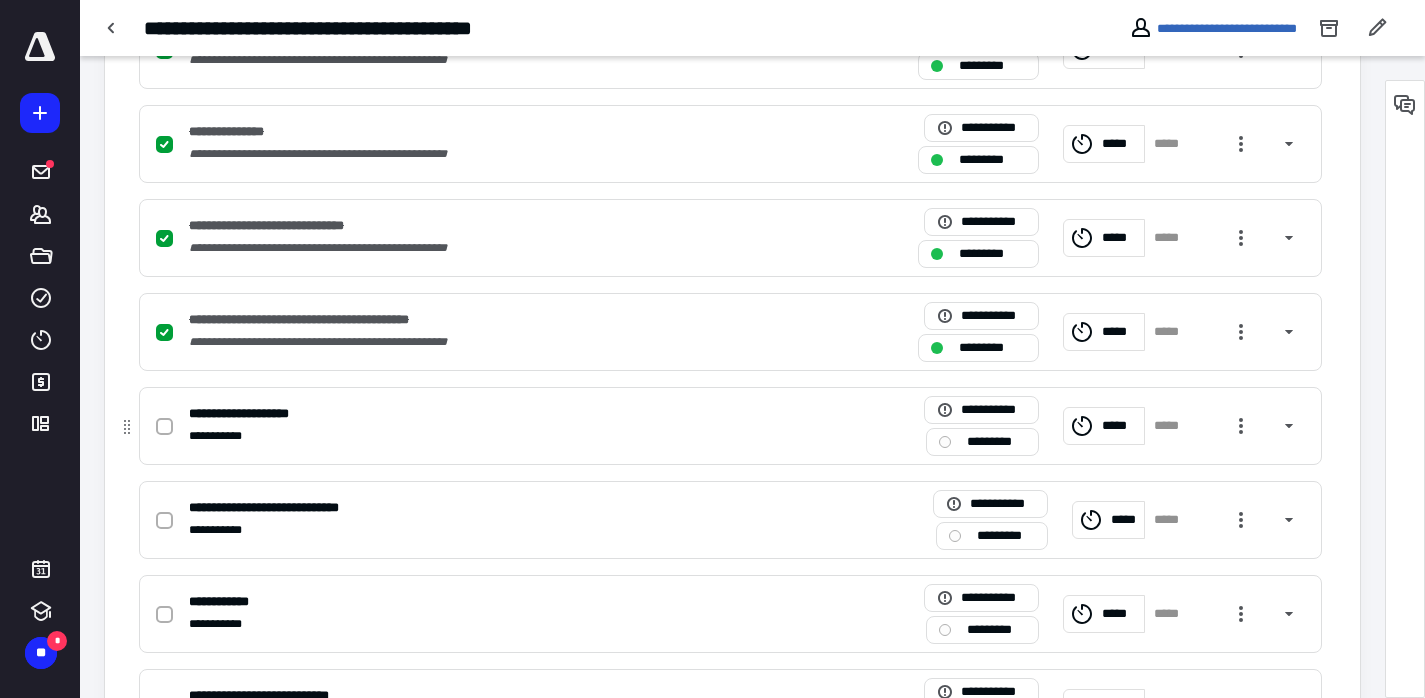 checkbox on "true" 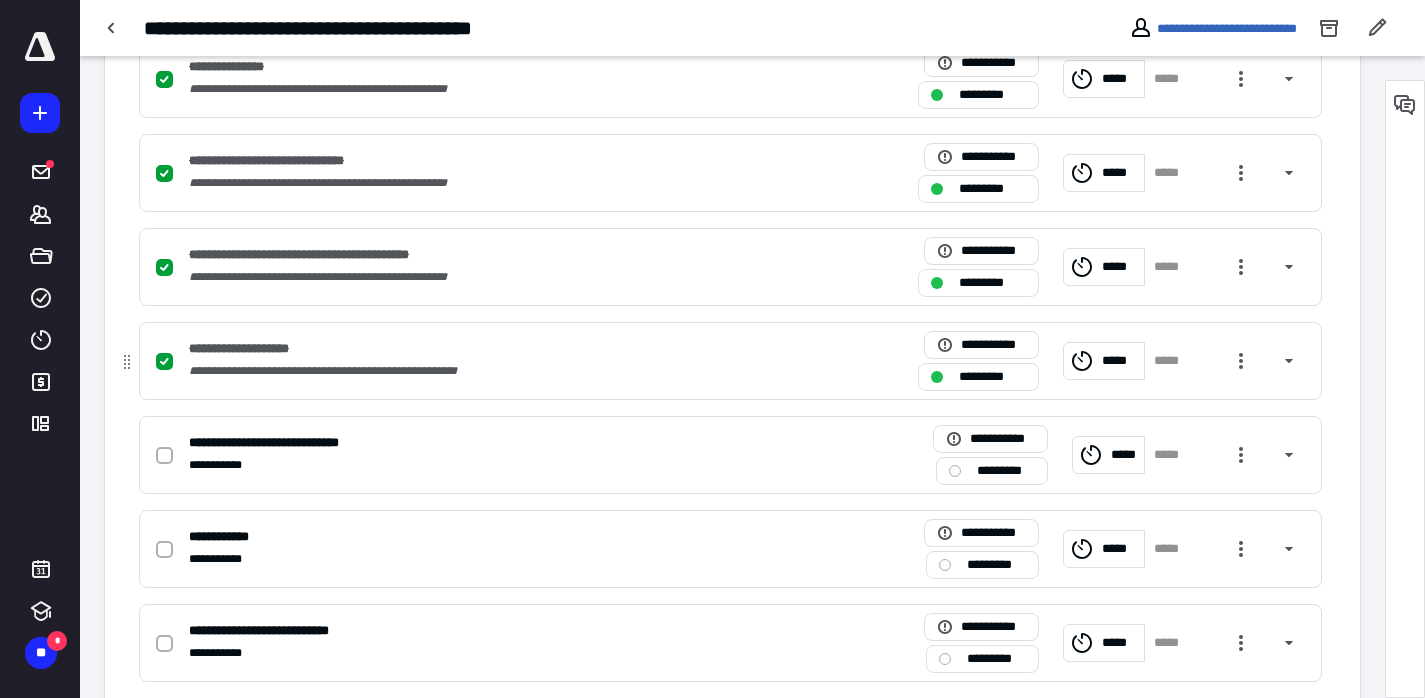 scroll, scrollTop: 2990, scrollLeft: 0, axis: vertical 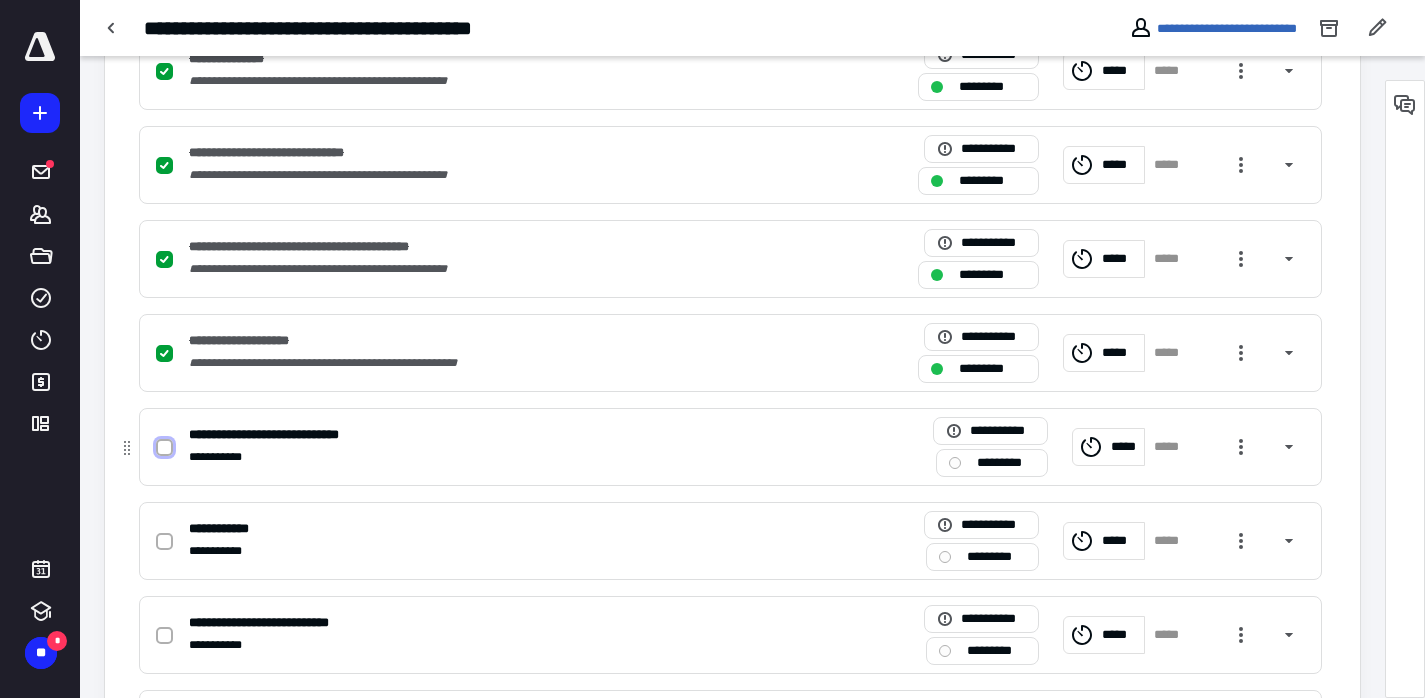 click at bounding box center [168, 447] 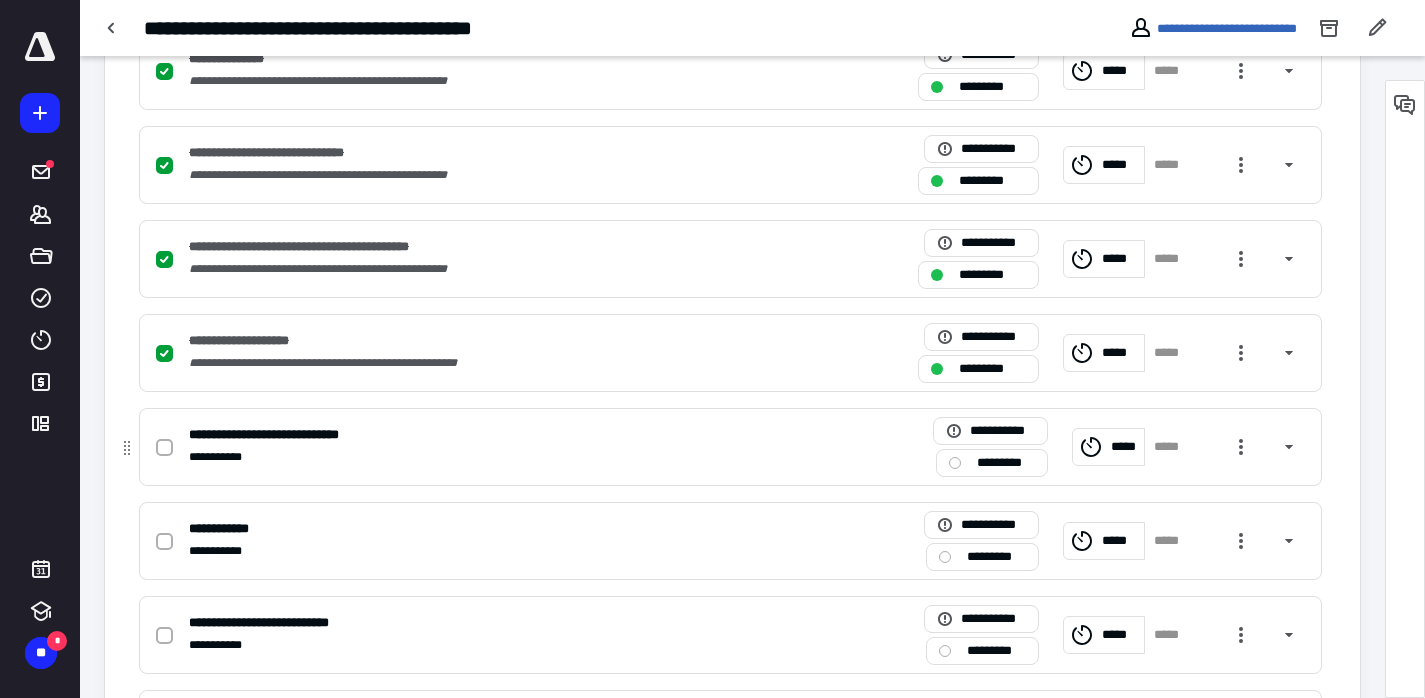 checkbox on "true" 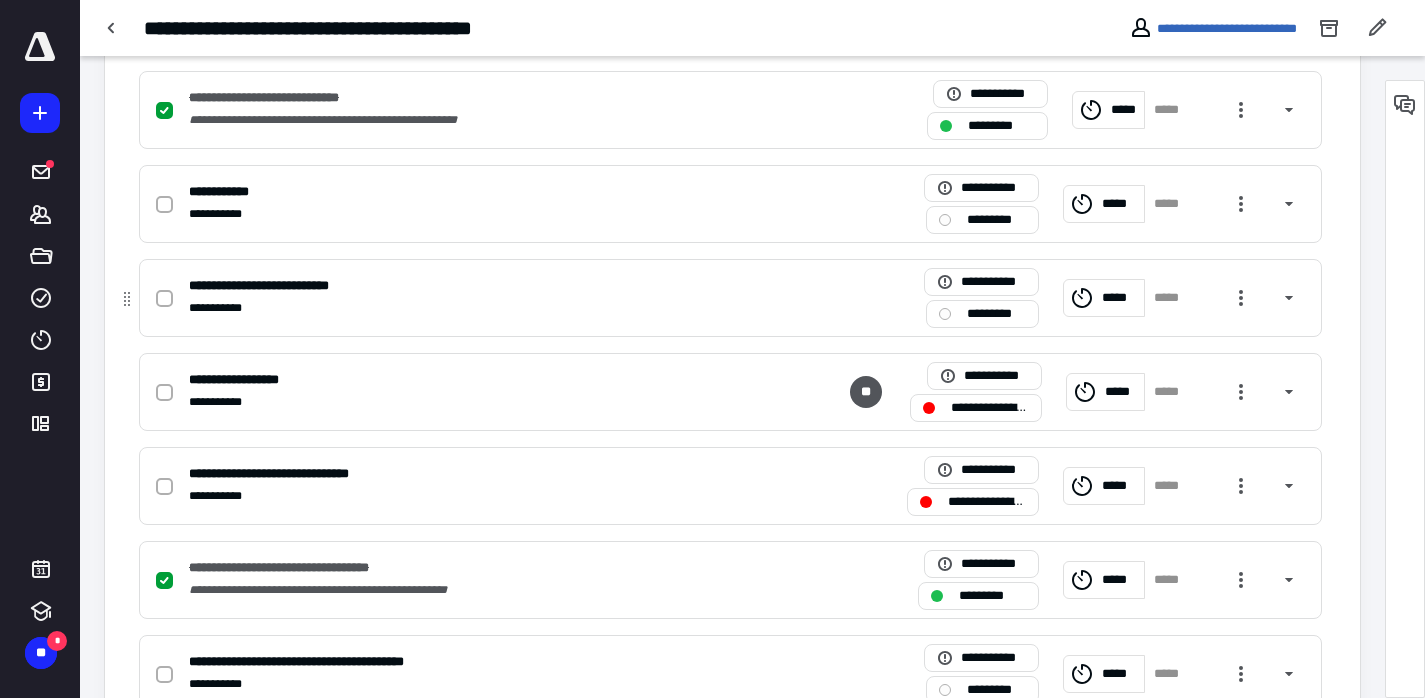 scroll, scrollTop: 3367, scrollLeft: 0, axis: vertical 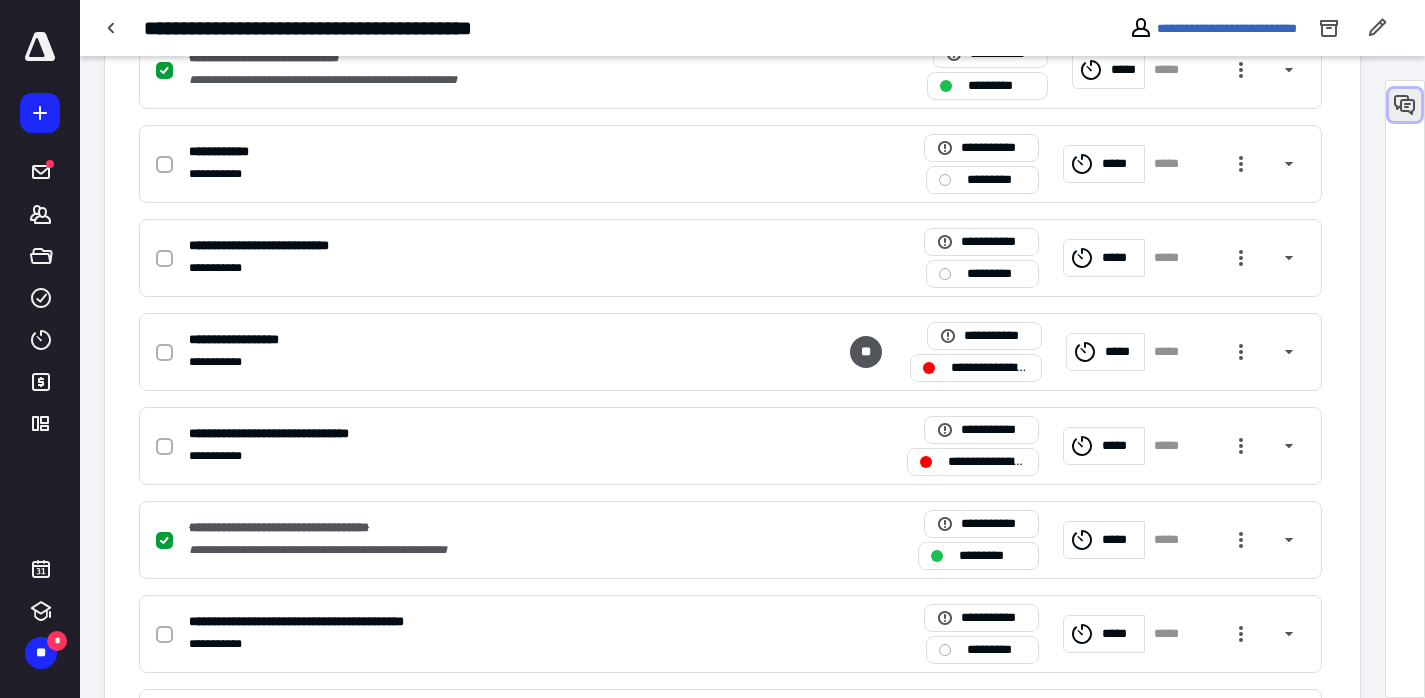 click at bounding box center [1405, 105] 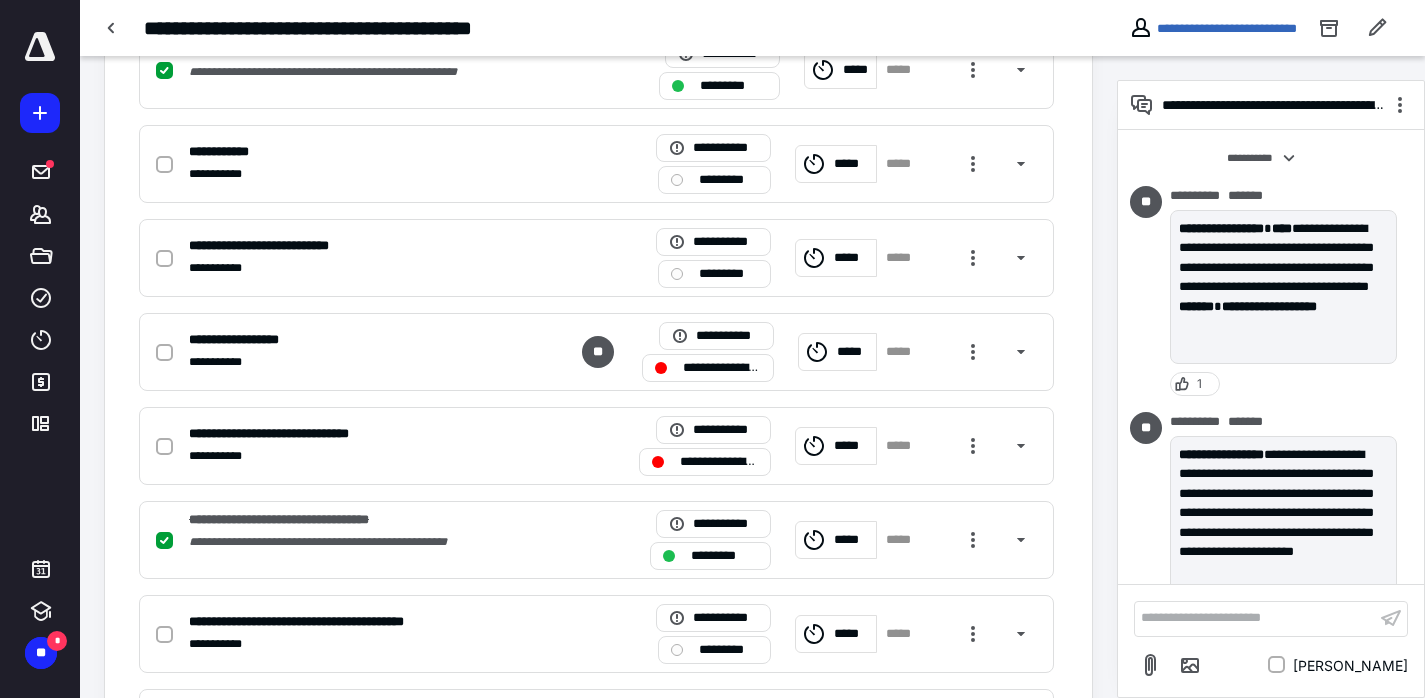 scroll, scrollTop: 742, scrollLeft: 0, axis: vertical 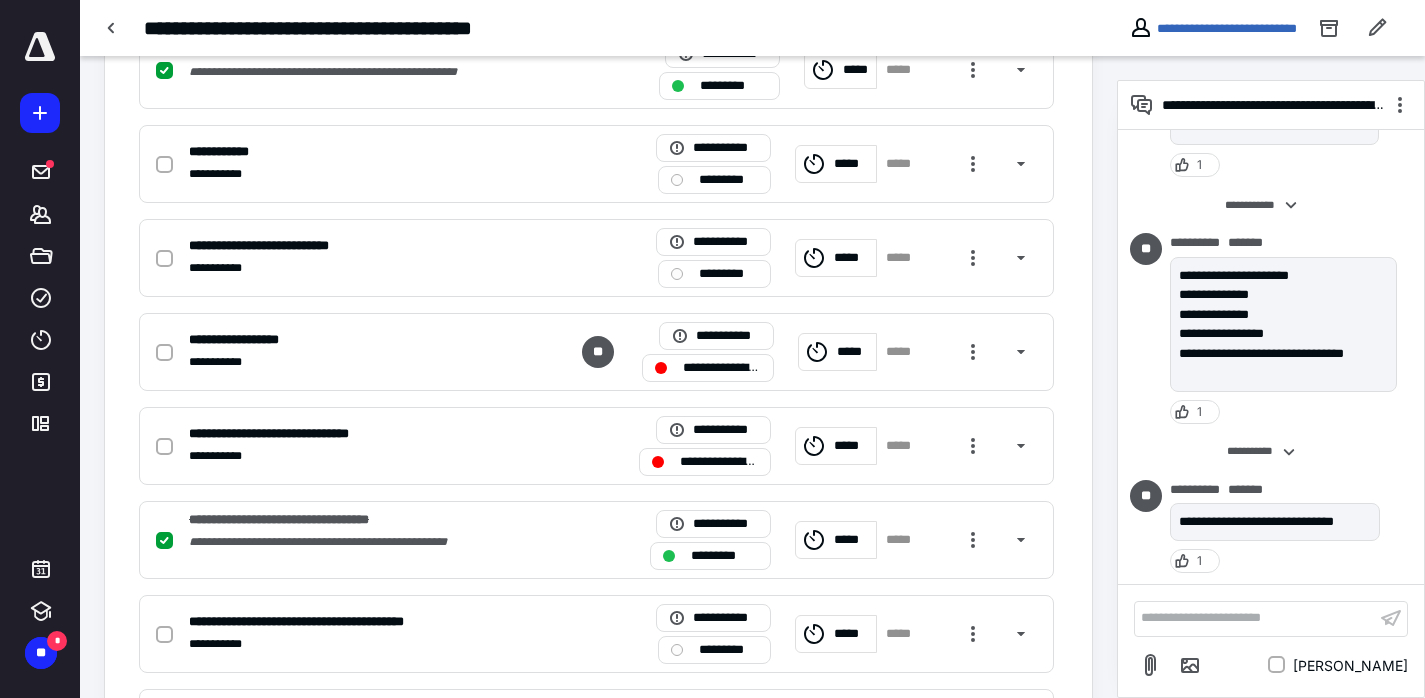 drag, startPoint x: 1098, startPoint y: 354, endPoint x: 1062, endPoint y: 363, distance: 37.107952 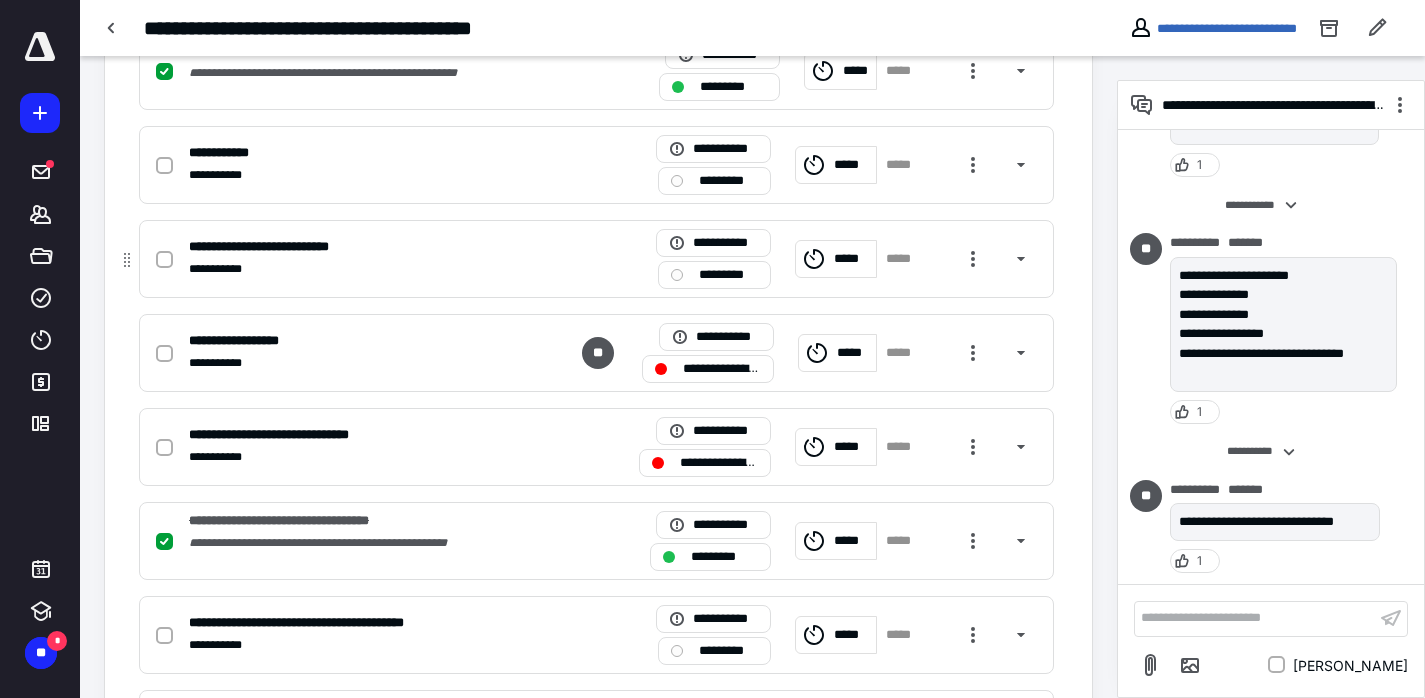 scroll, scrollTop: 3361, scrollLeft: 0, axis: vertical 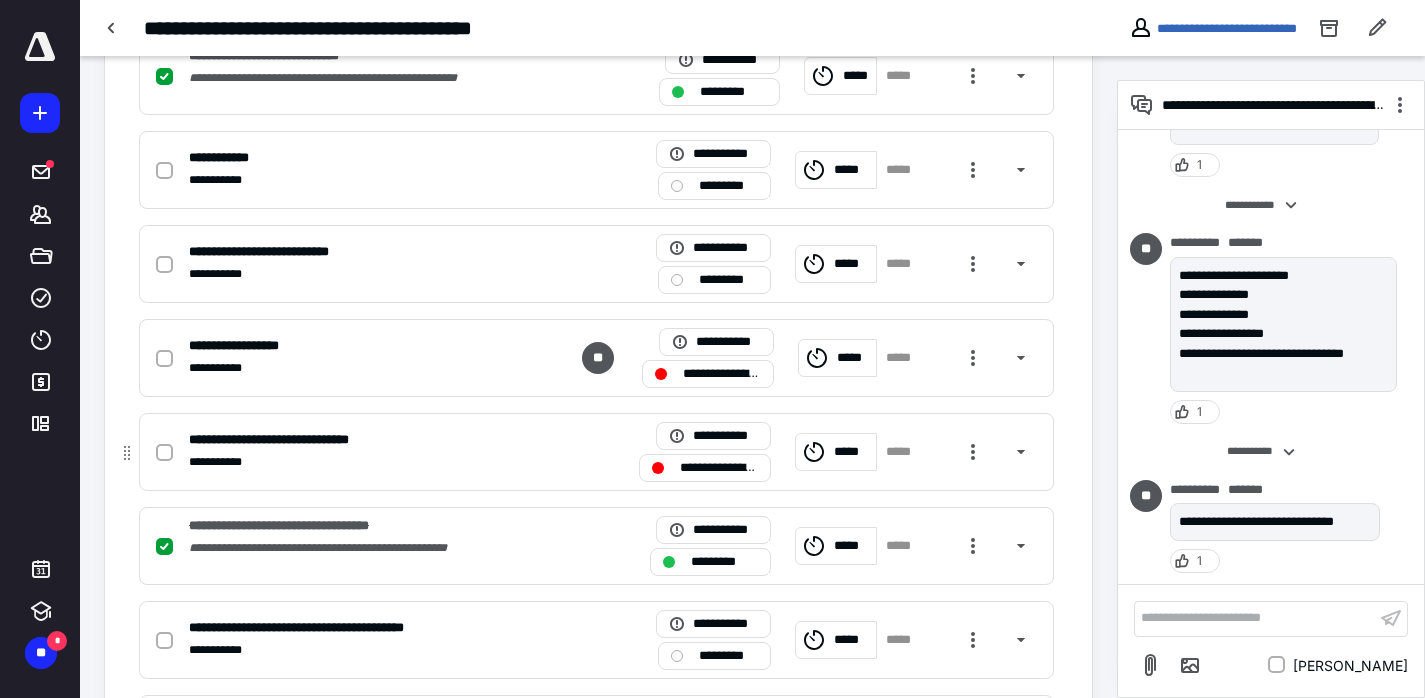 drag, startPoint x: 164, startPoint y: 454, endPoint x: 230, endPoint y: 437, distance: 68.154236 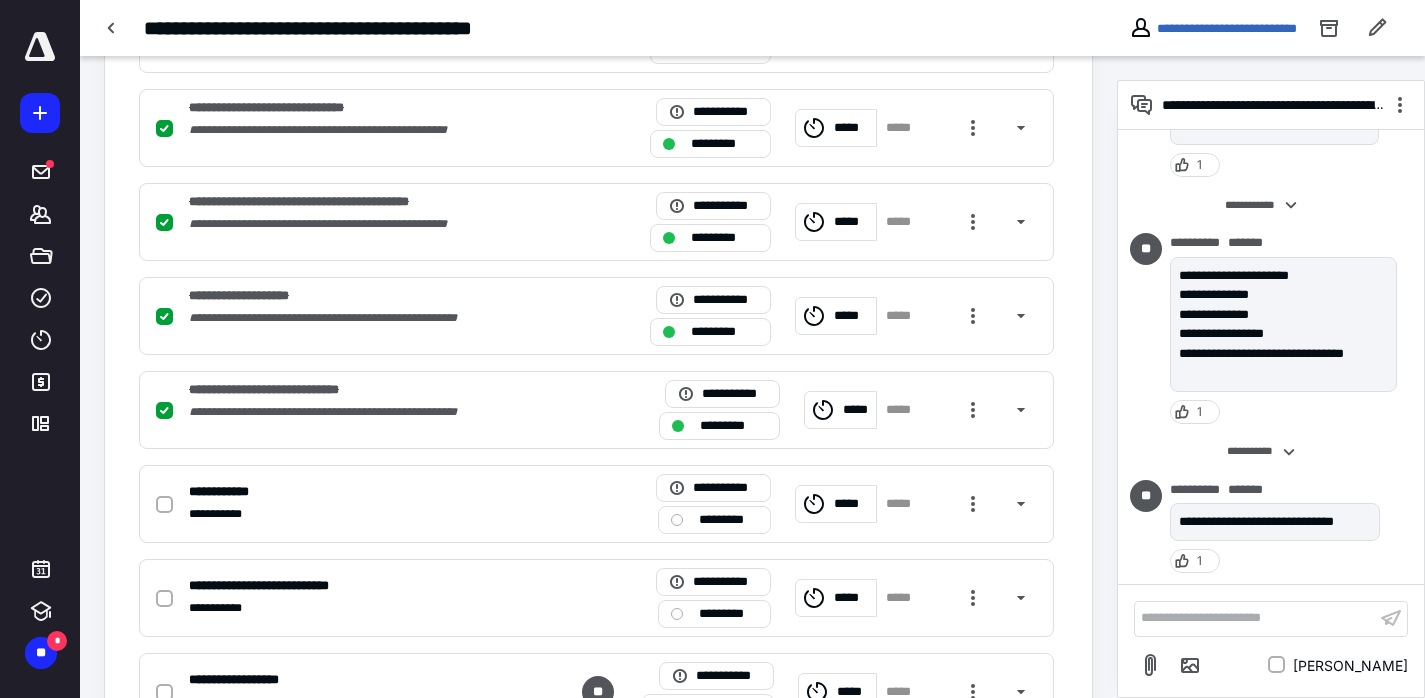 scroll, scrollTop: 3026, scrollLeft: 0, axis: vertical 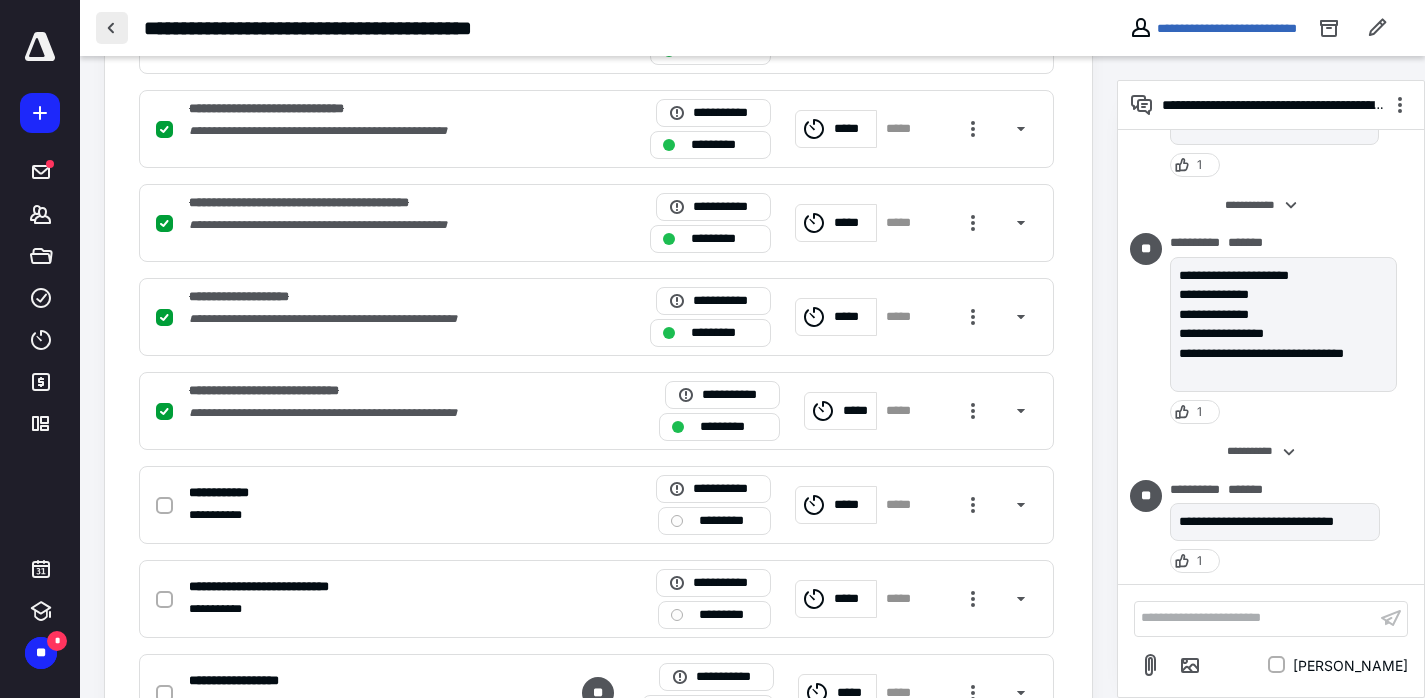 click at bounding box center [112, 28] 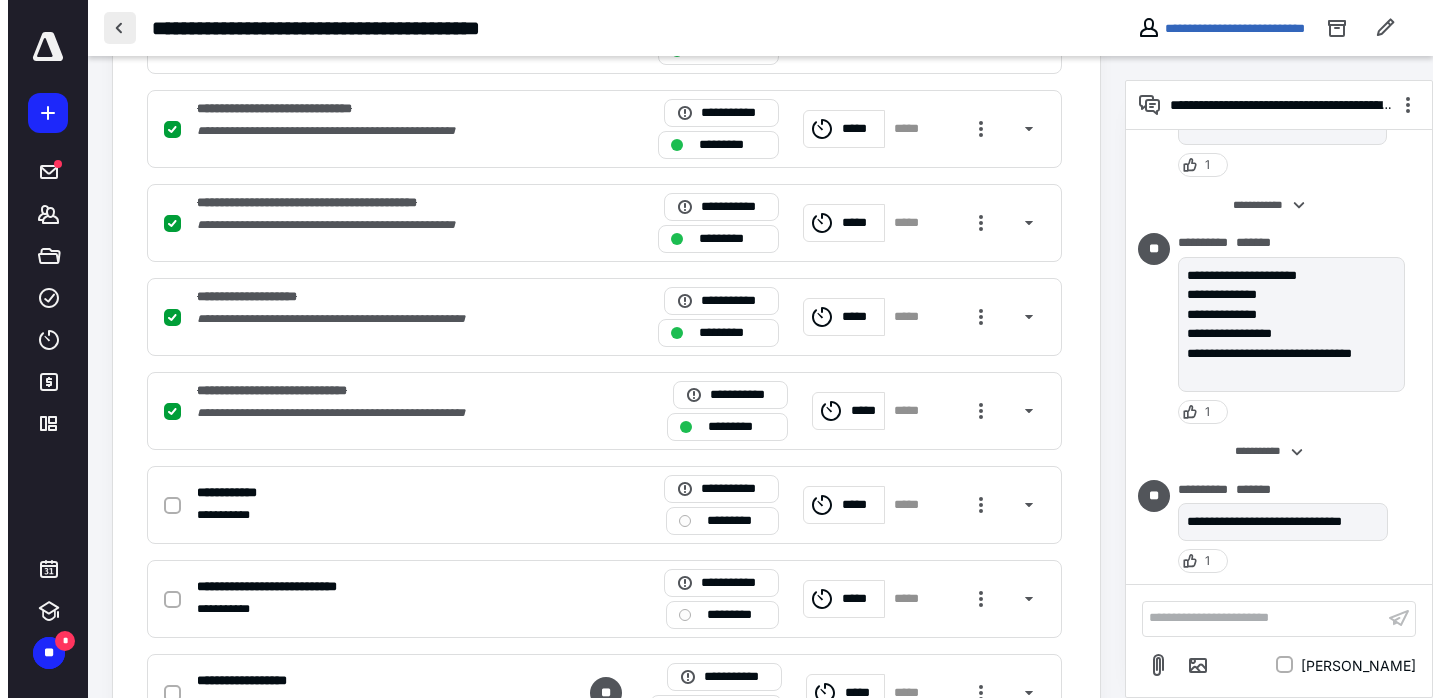 scroll, scrollTop: 0, scrollLeft: 0, axis: both 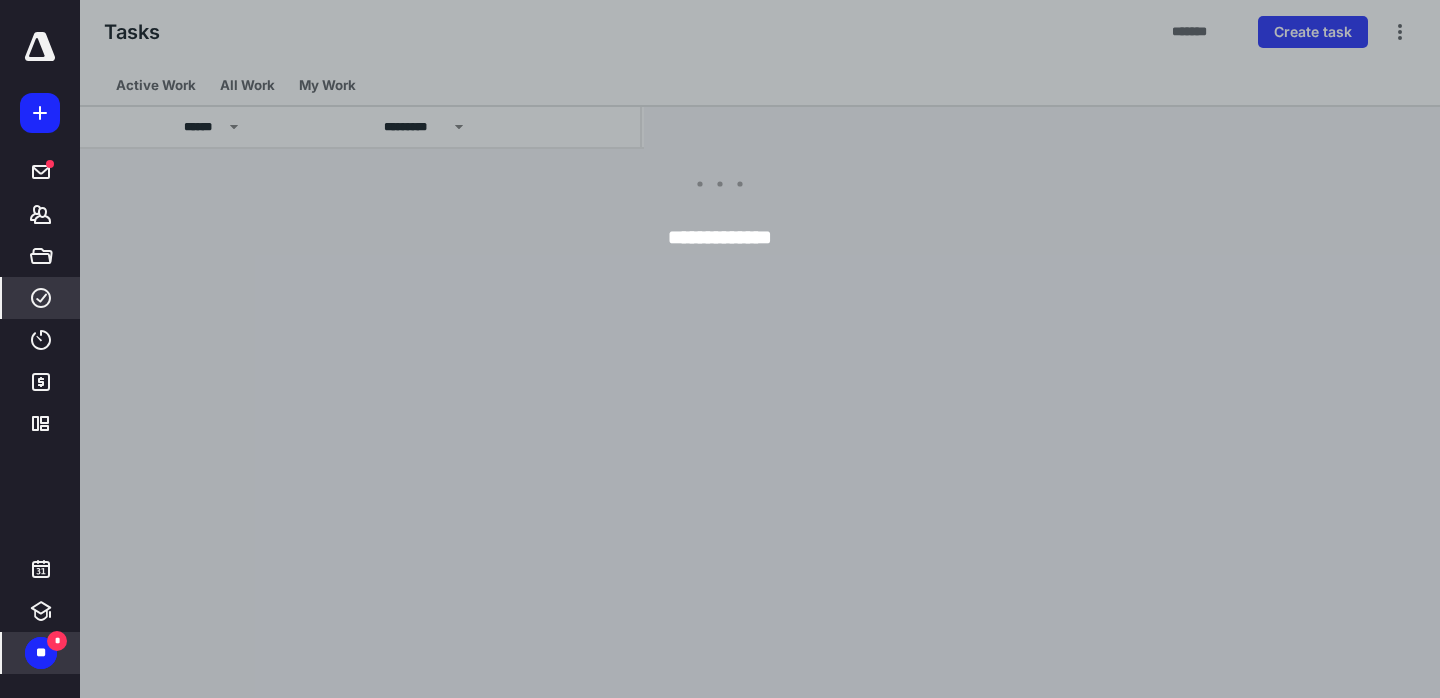 click on "**" at bounding box center (41, 653) 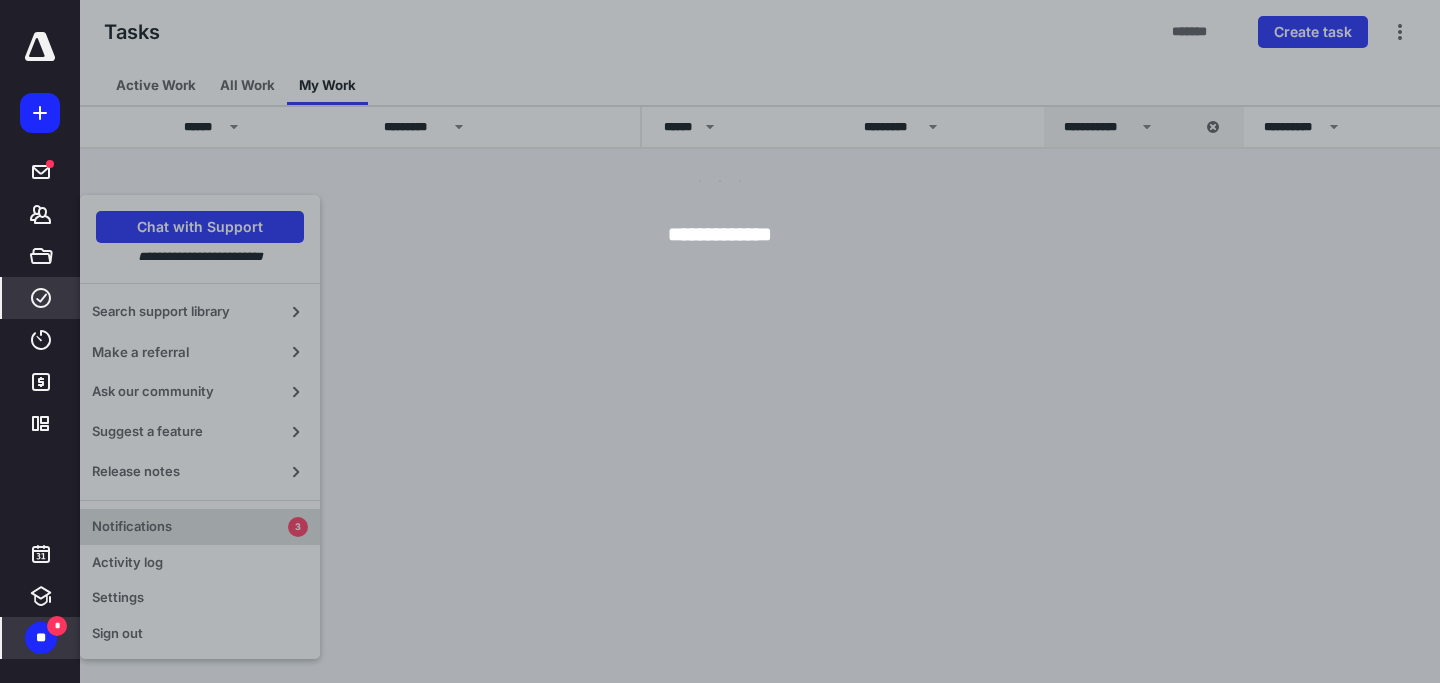 click on "Notifications" at bounding box center (190, 527) 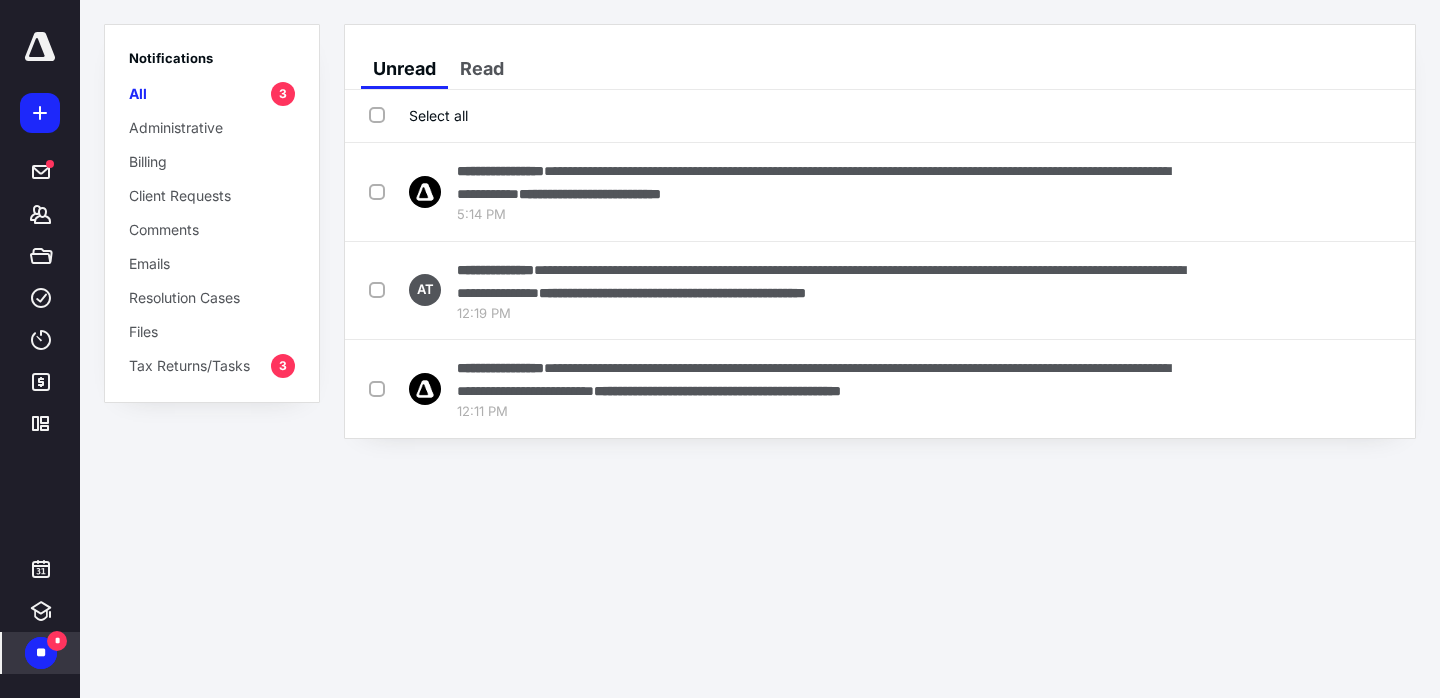 drag, startPoint x: 210, startPoint y: 368, endPoint x: 333, endPoint y: 356, distance: 123.58398 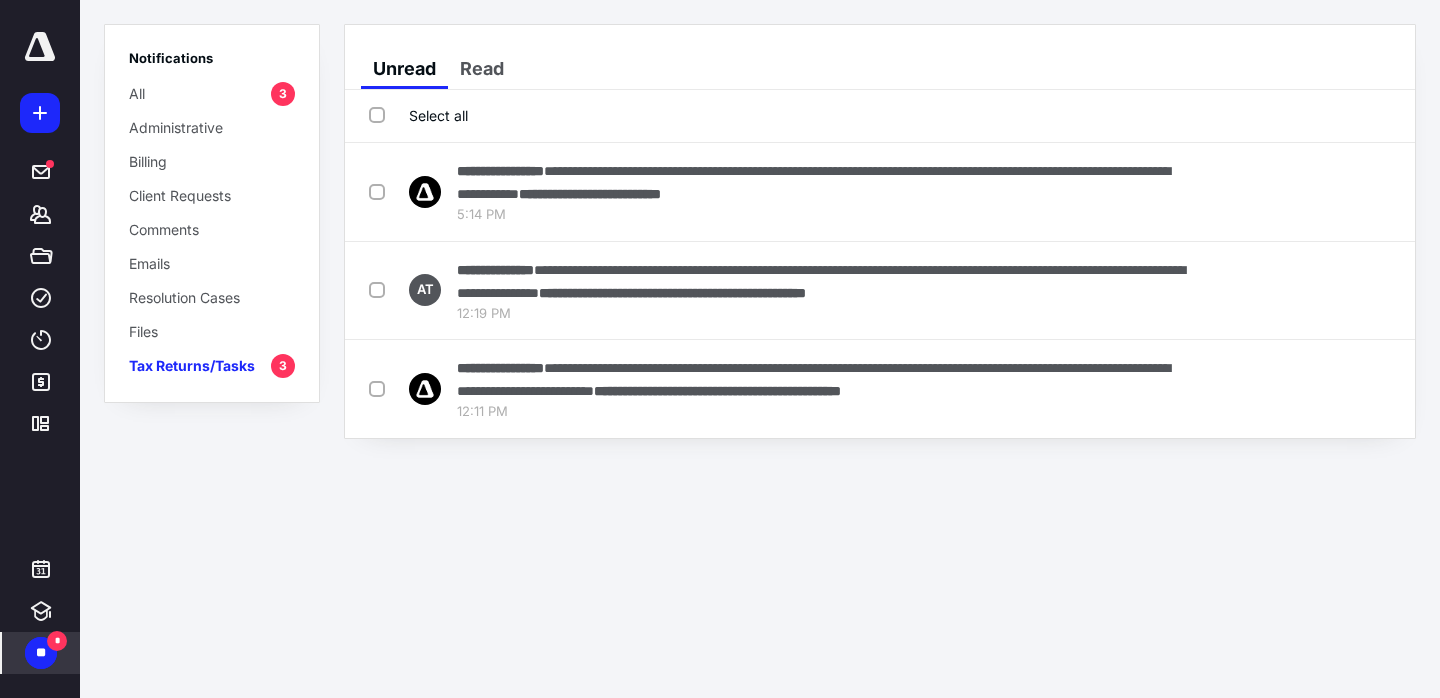 click on "Select all" at bounding box center (418, 115) 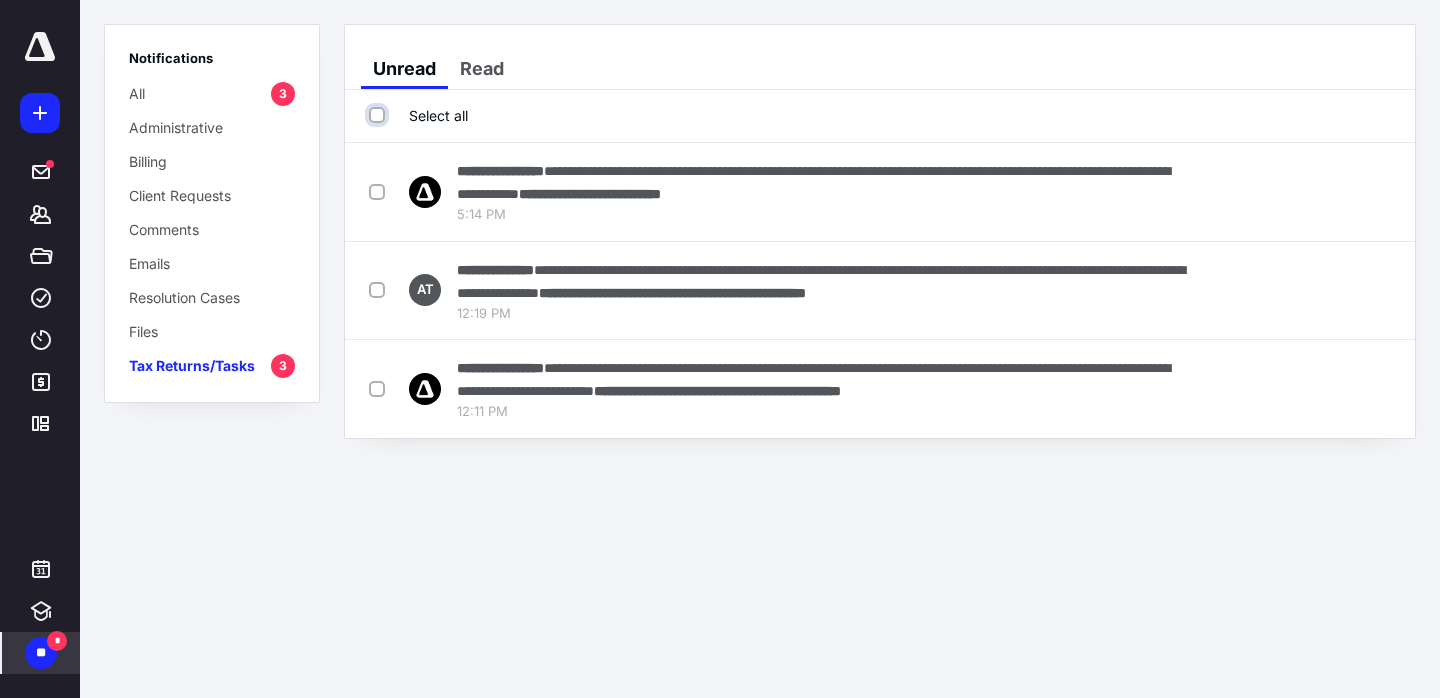 checkbox on "true" 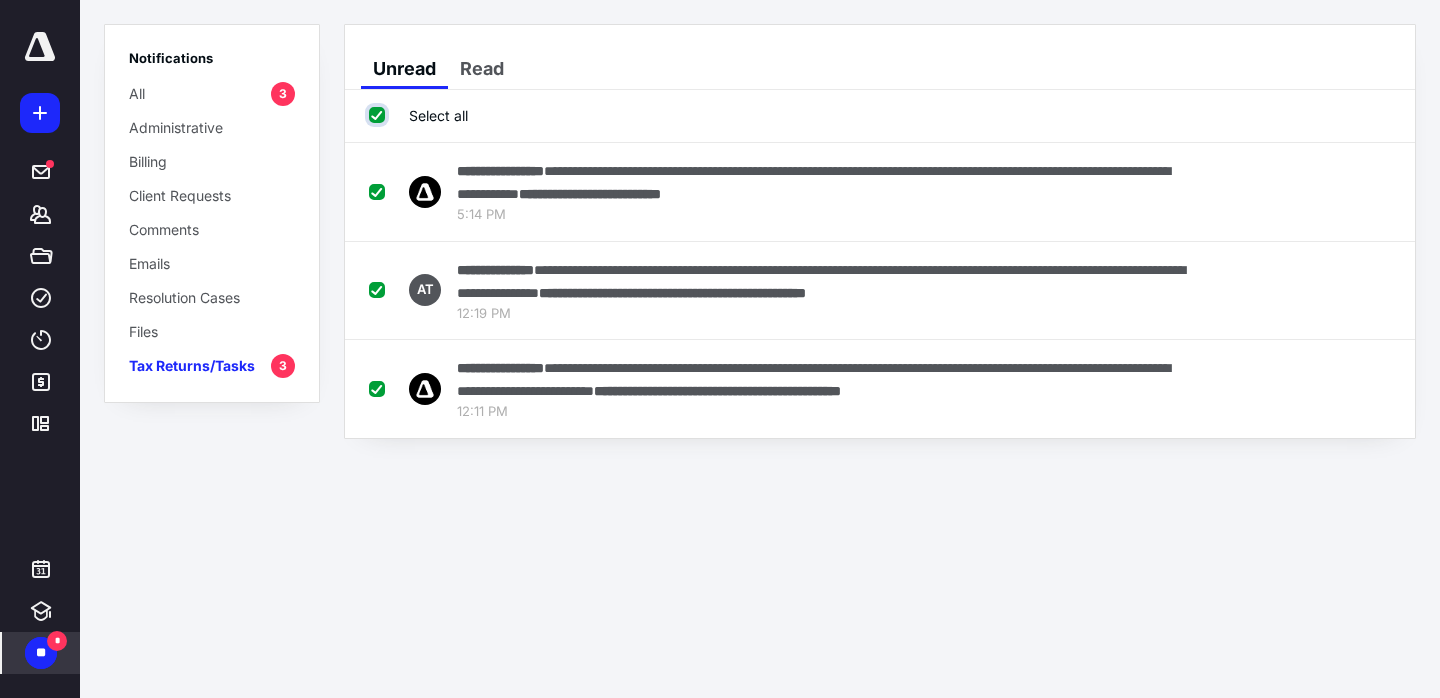 checkbox on "true" 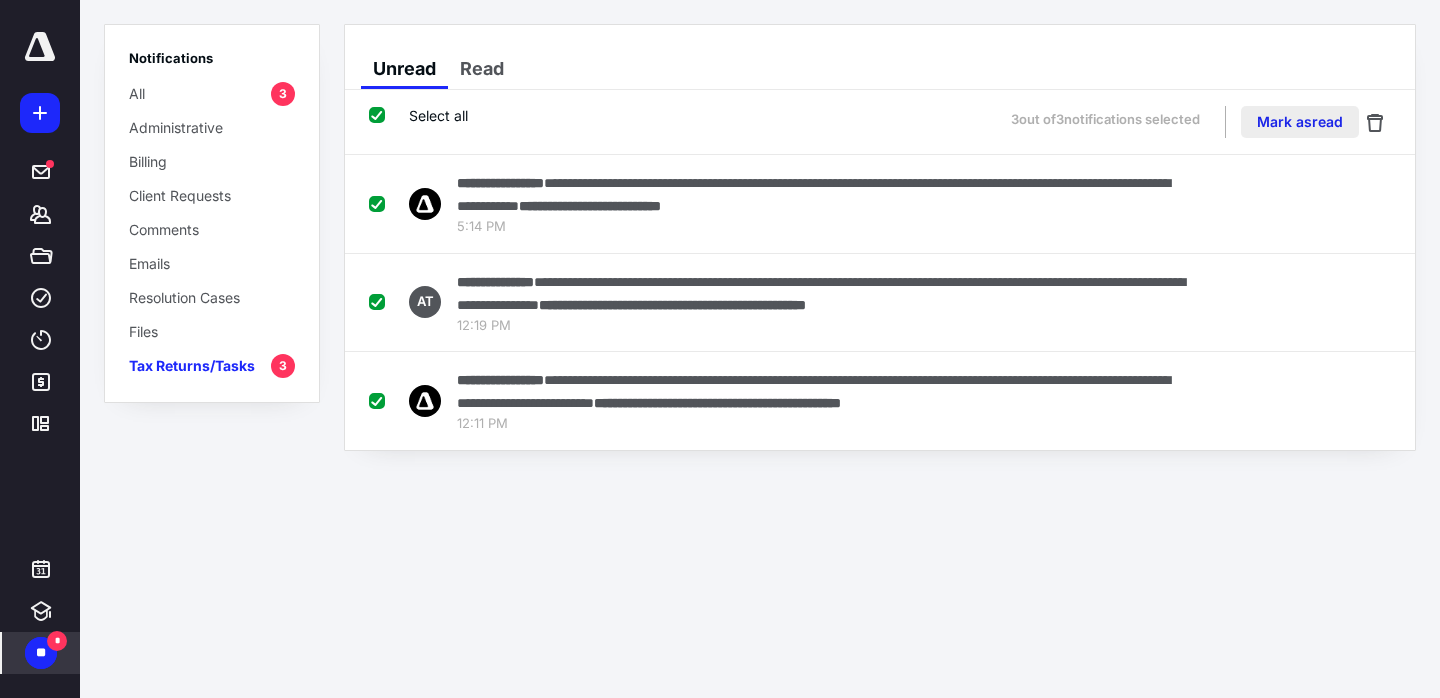 click on "Mark as  read" at bounding box center (1300, 122) 